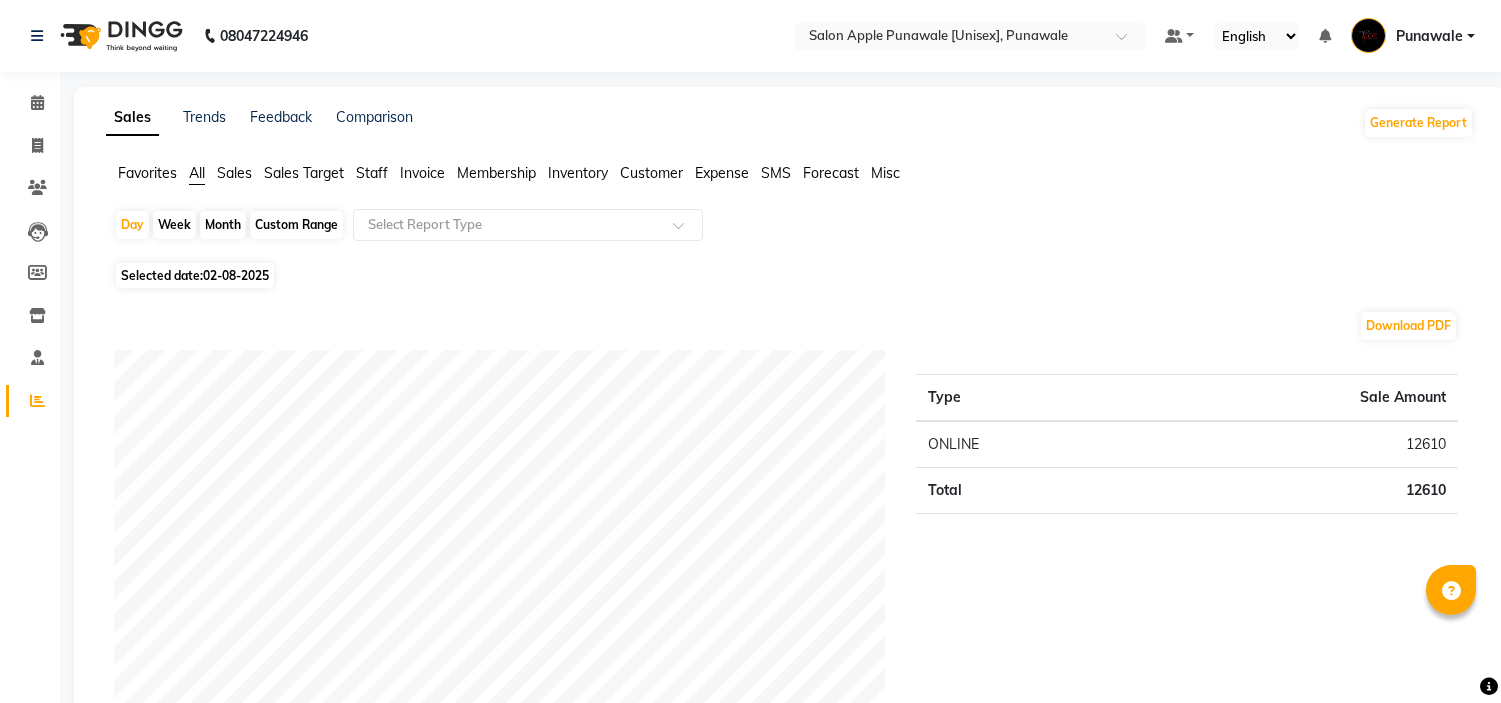 scroll, scrollTop: 888, scrollLeft: 0, axis: vertical 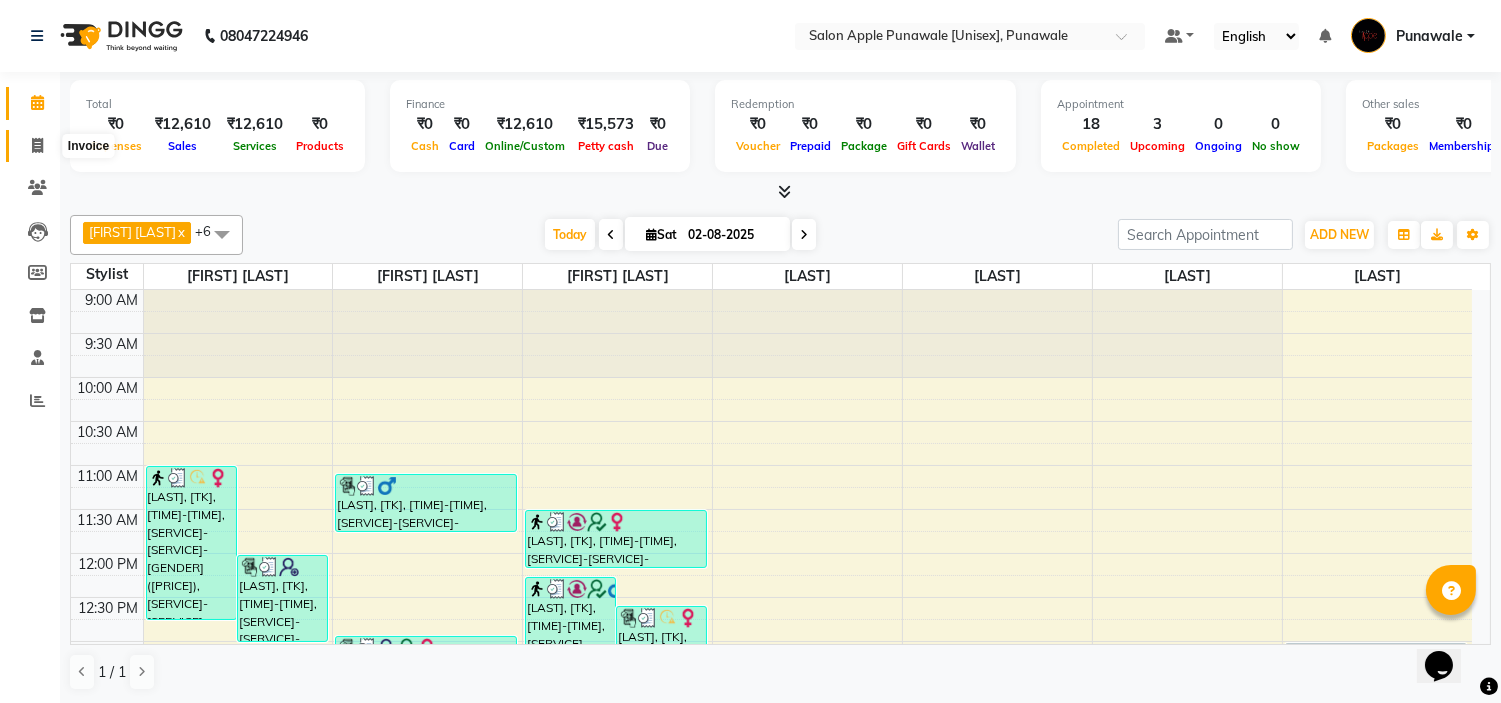 click 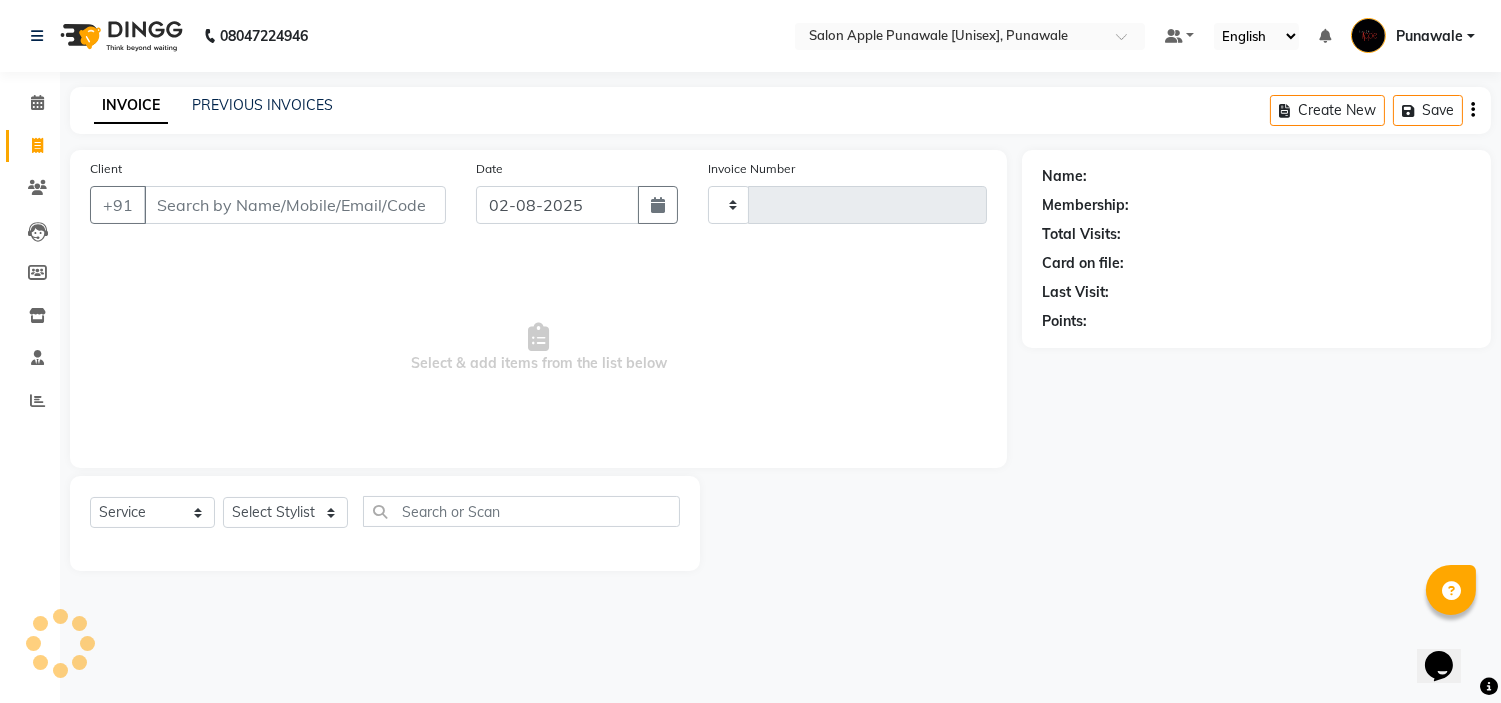 type on "1502" 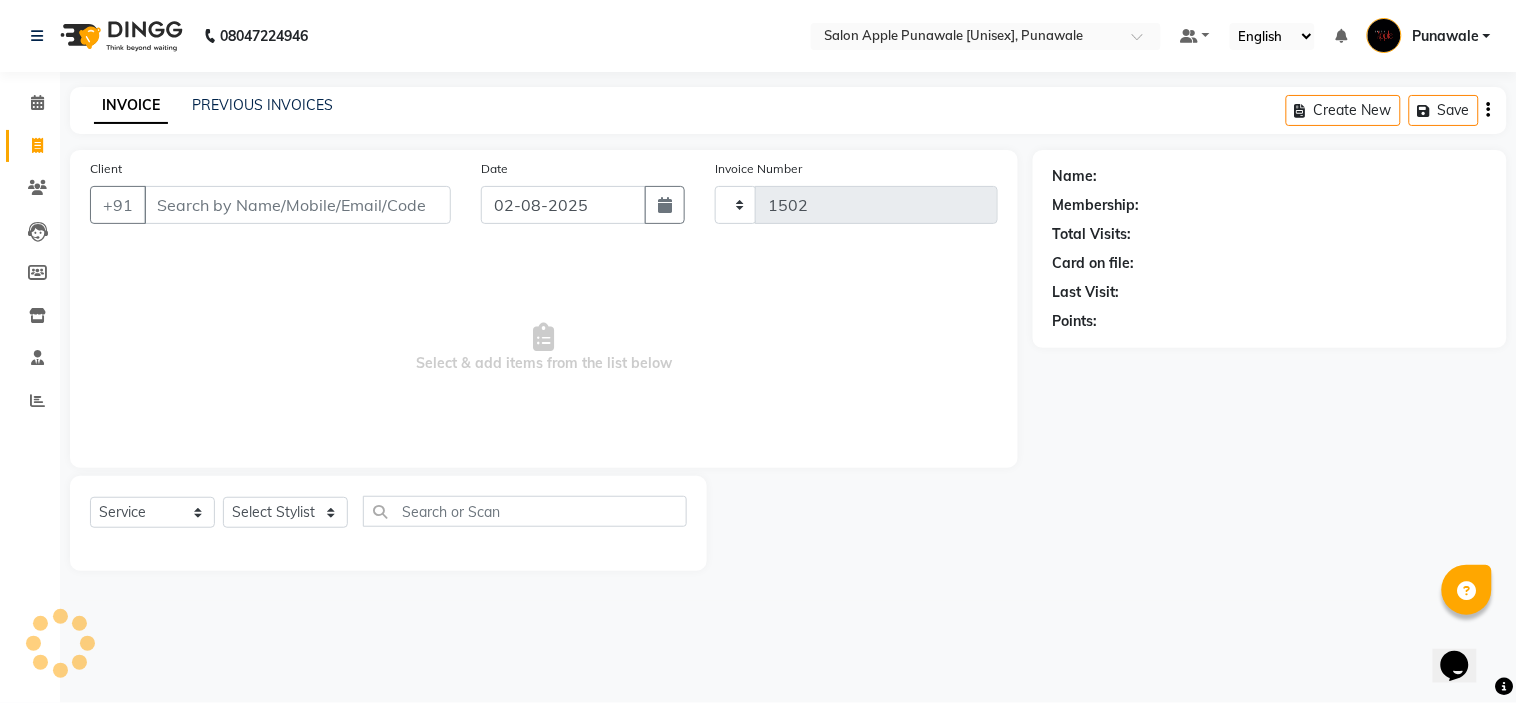 select on "5421" 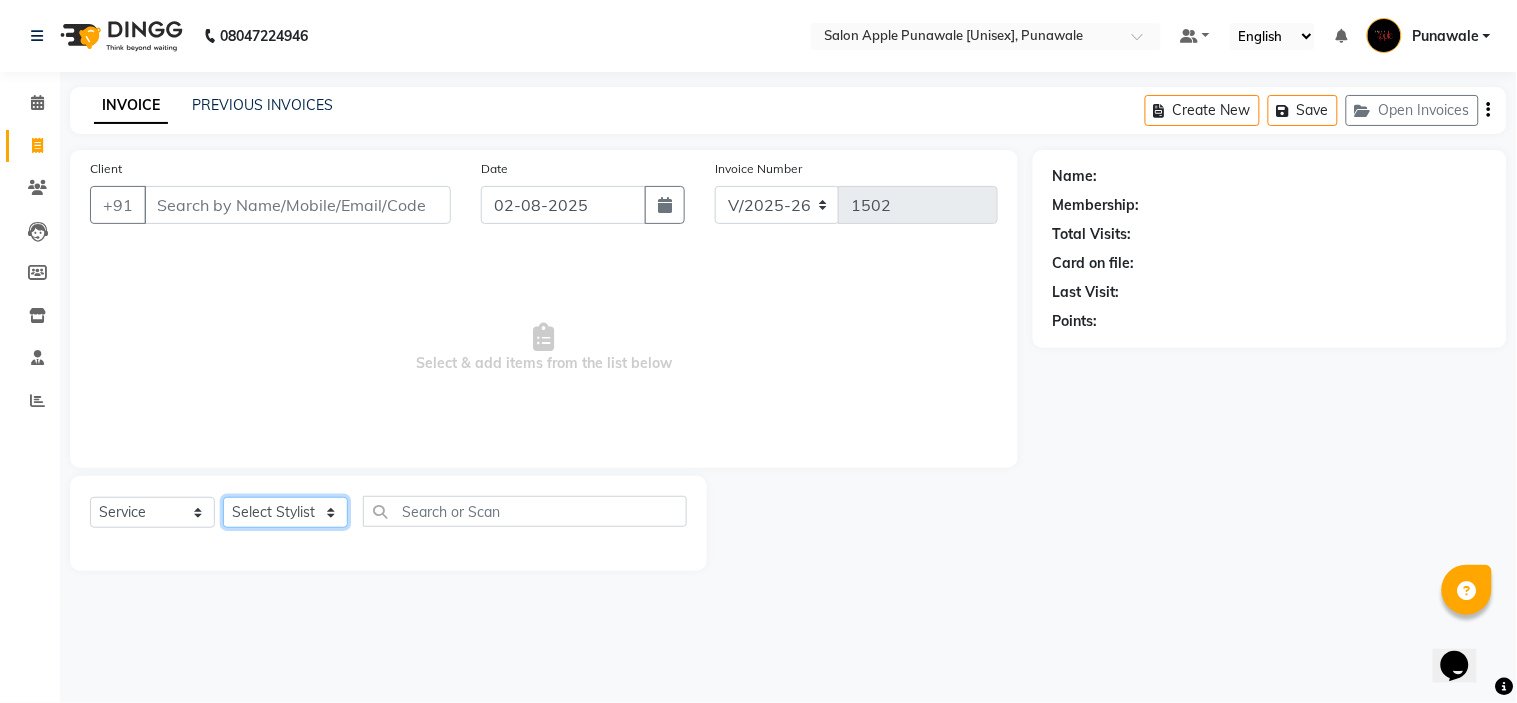 click on "Select Stylist [FIRST] [LAST] [LAST] [LAST] [LAST] [LAST] [FIRST] [LAST]" 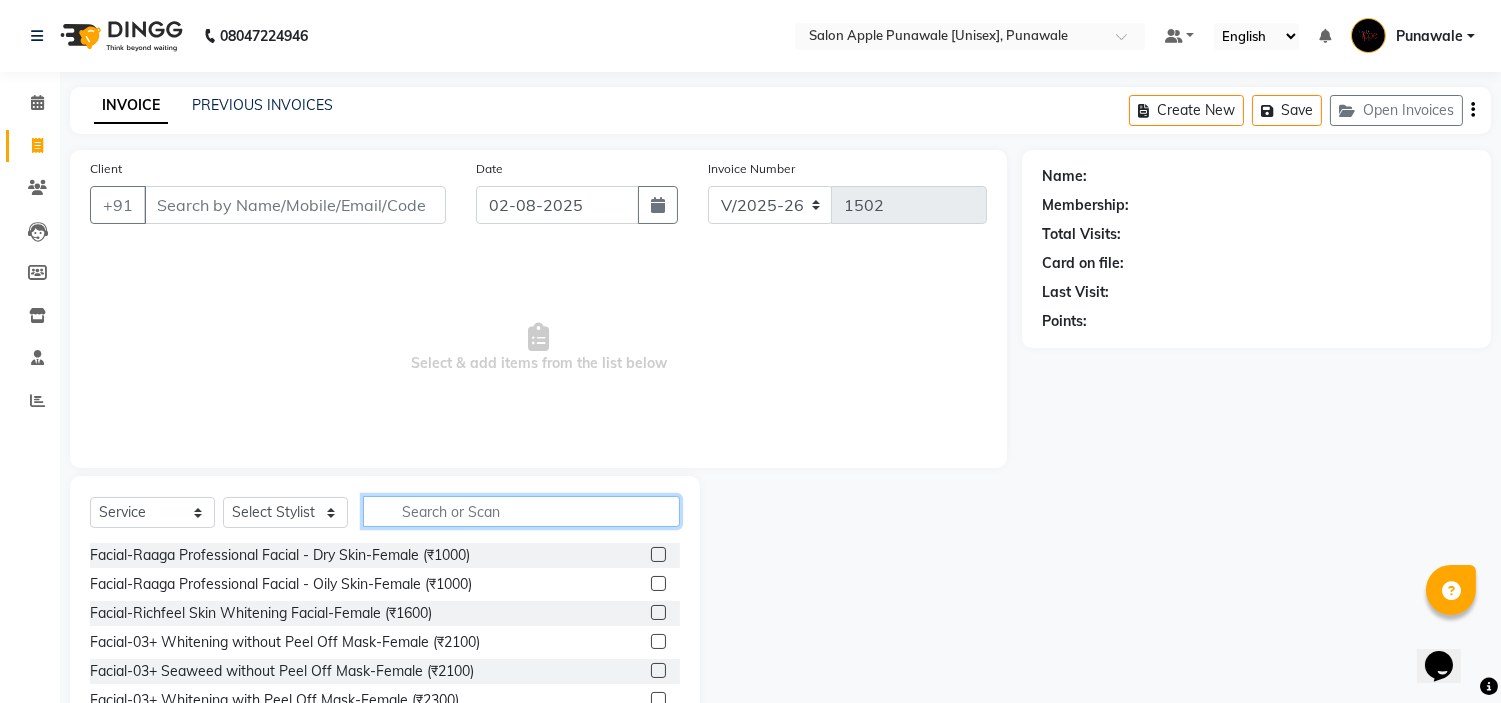 click 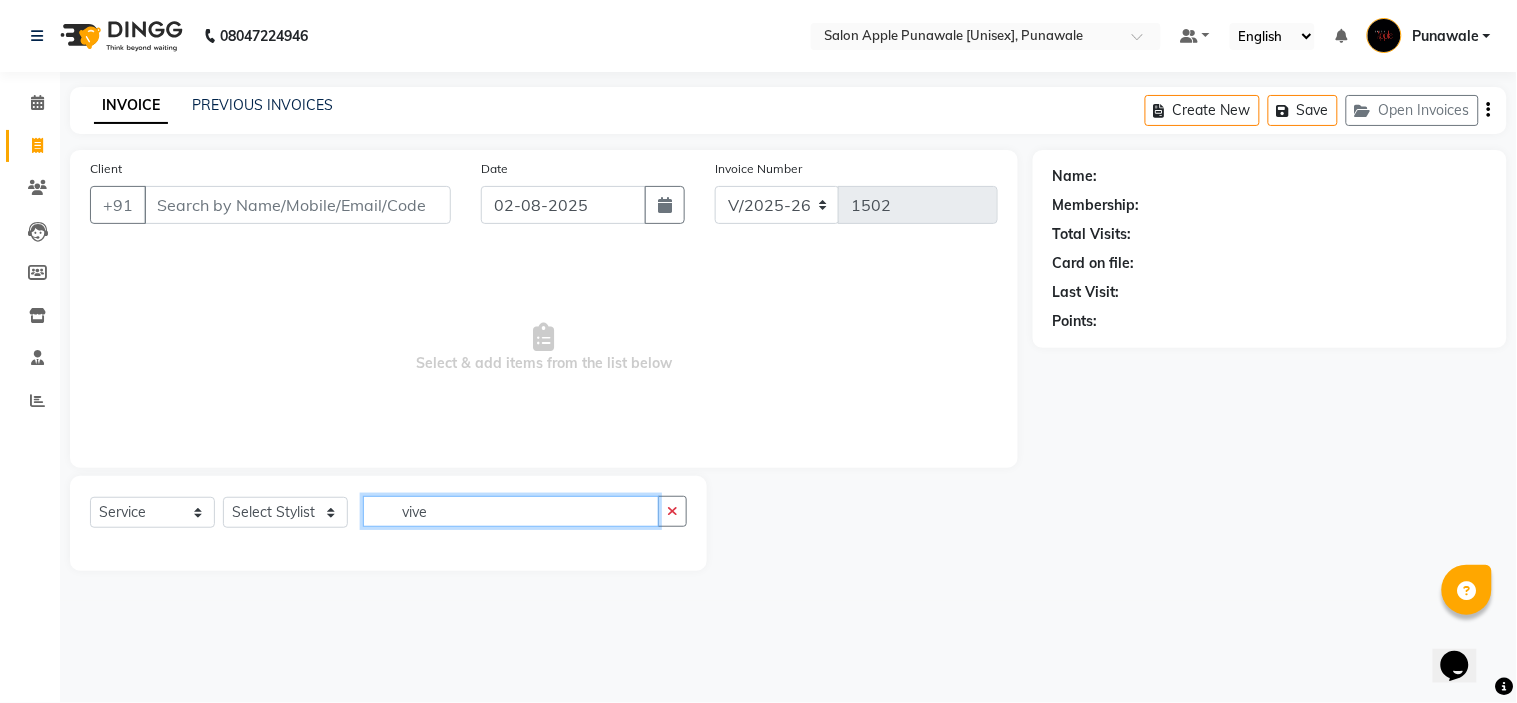 click on "vive" 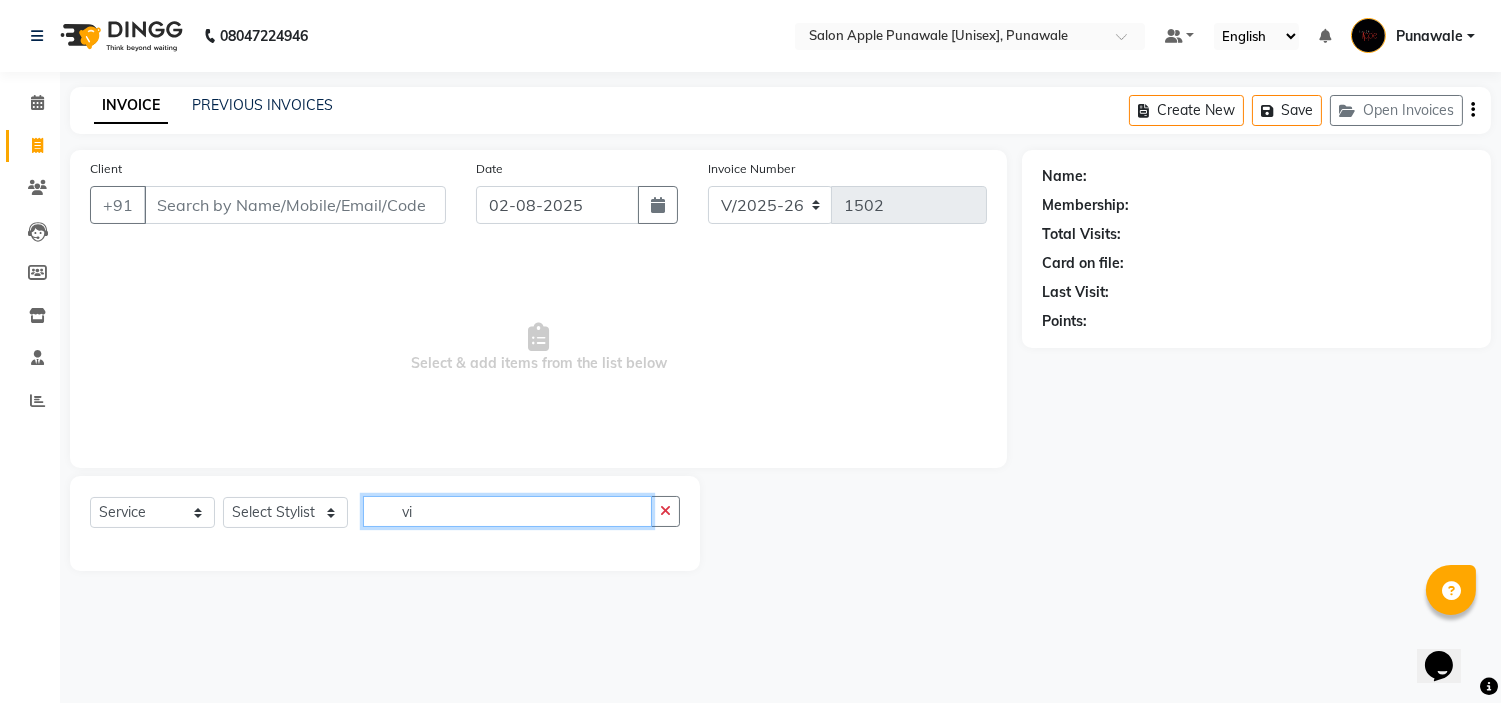 type on "v" 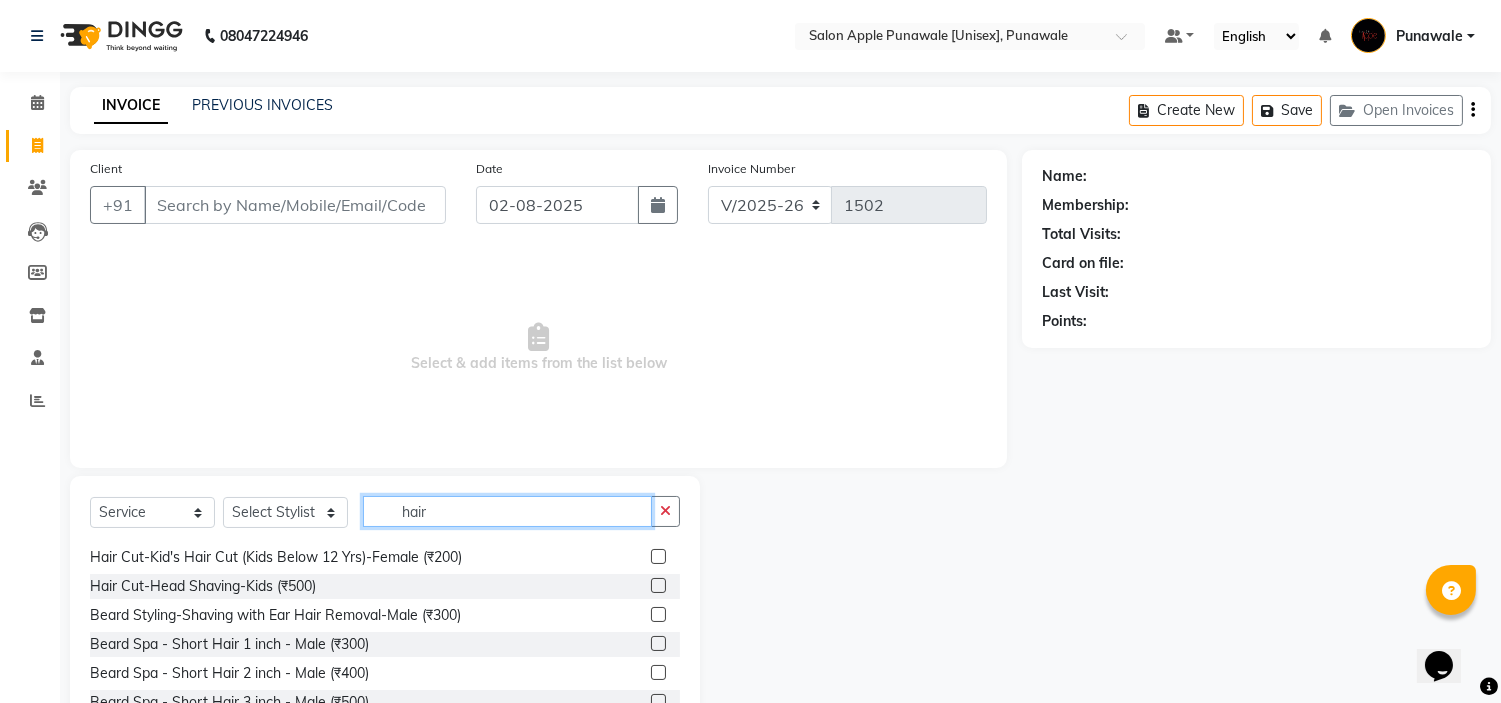 scroll, scrollTop: 666, scrollLeft: 0, axis: vertical 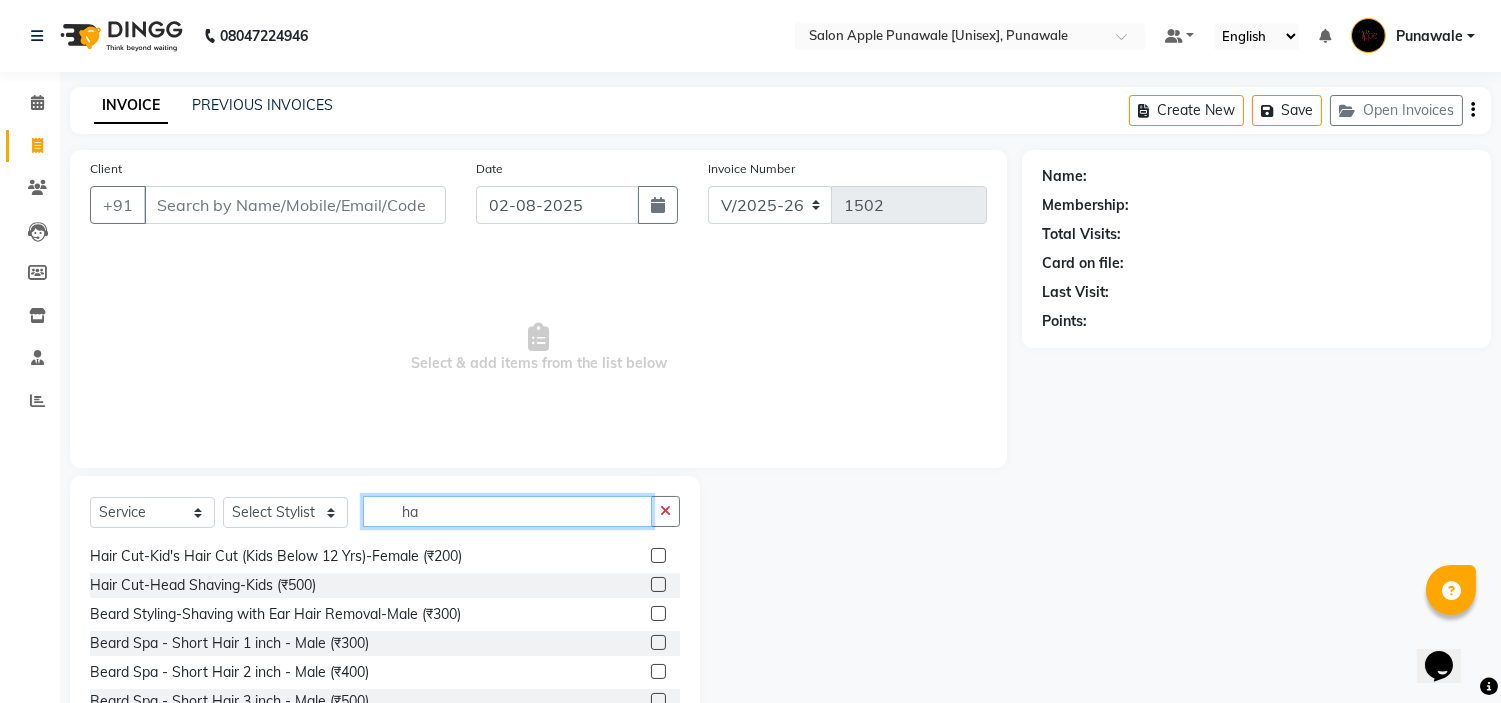 type on "h" 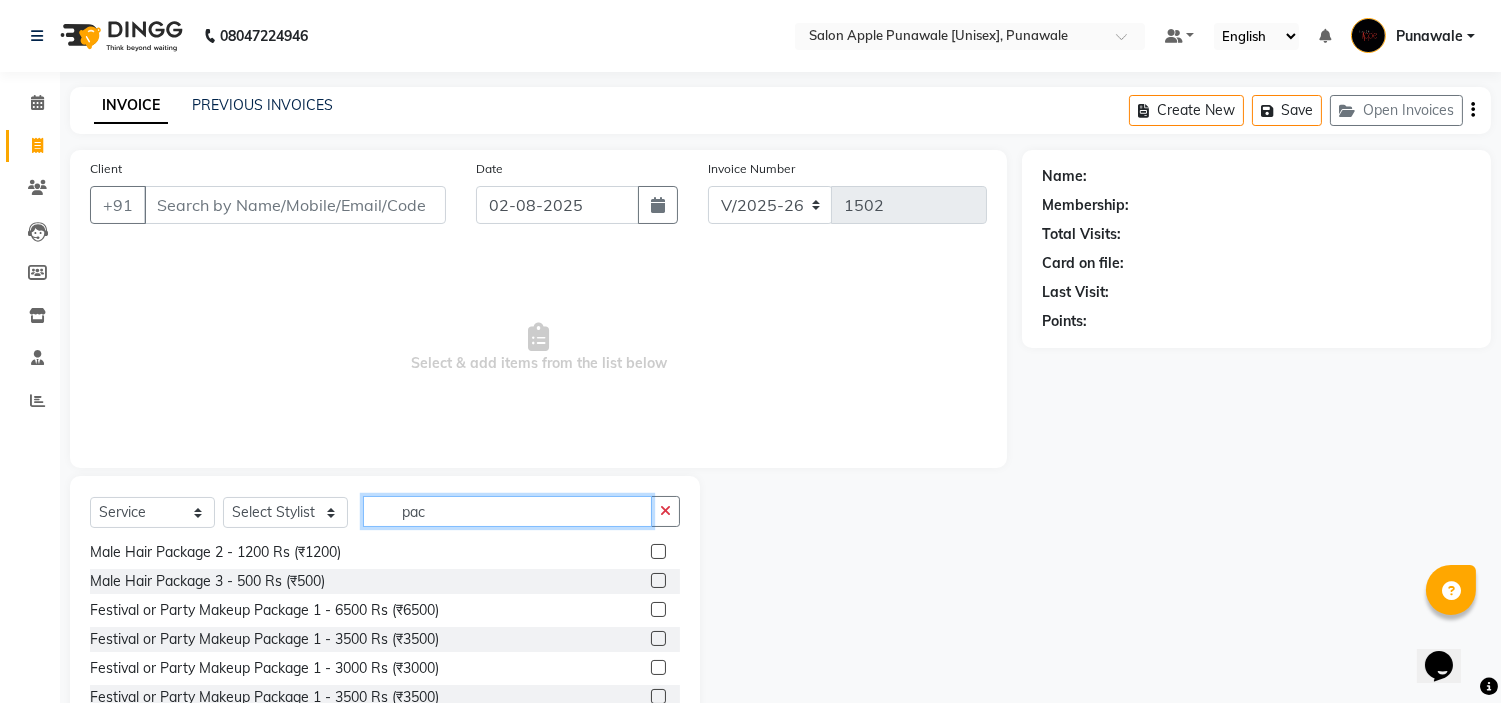 scroll, scrollTop: 668, scrollLeft: 0, axis: vertical 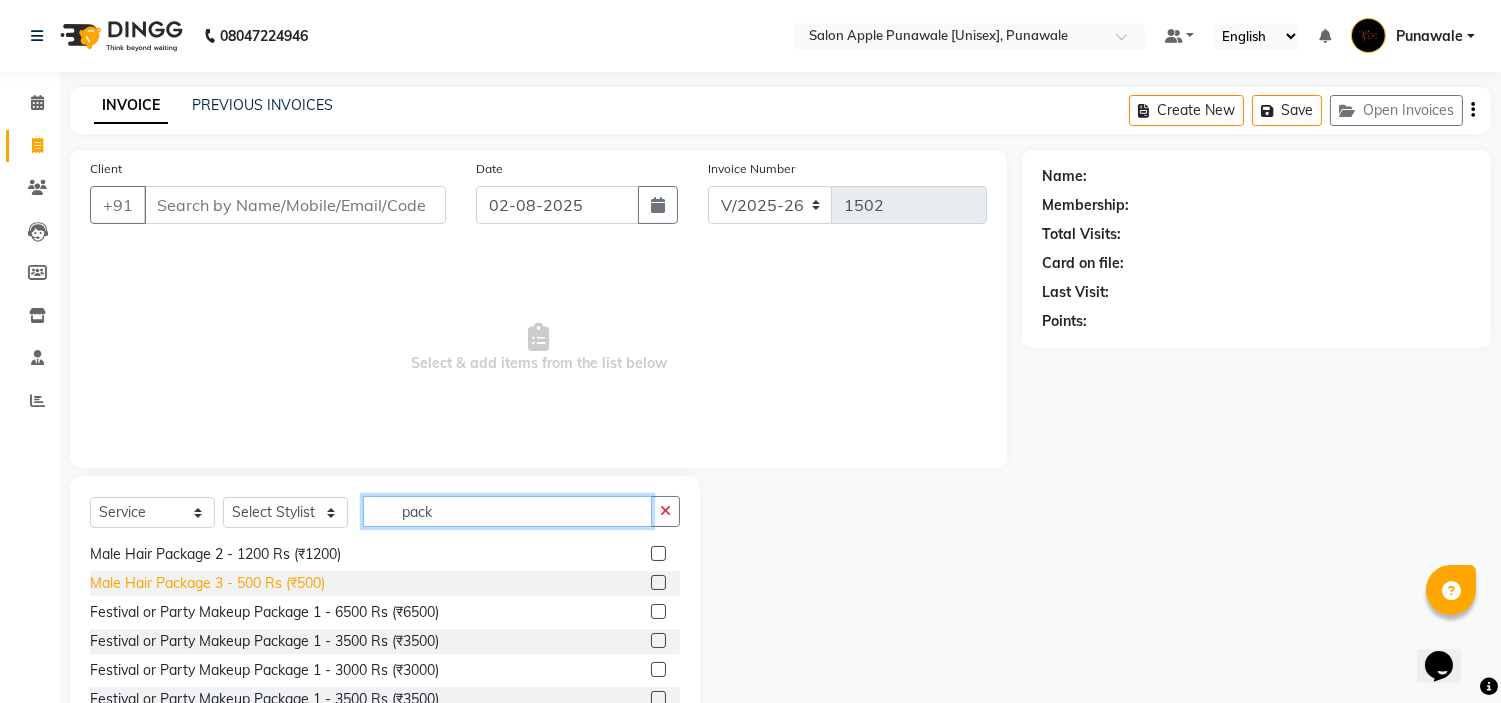 type on "pack" 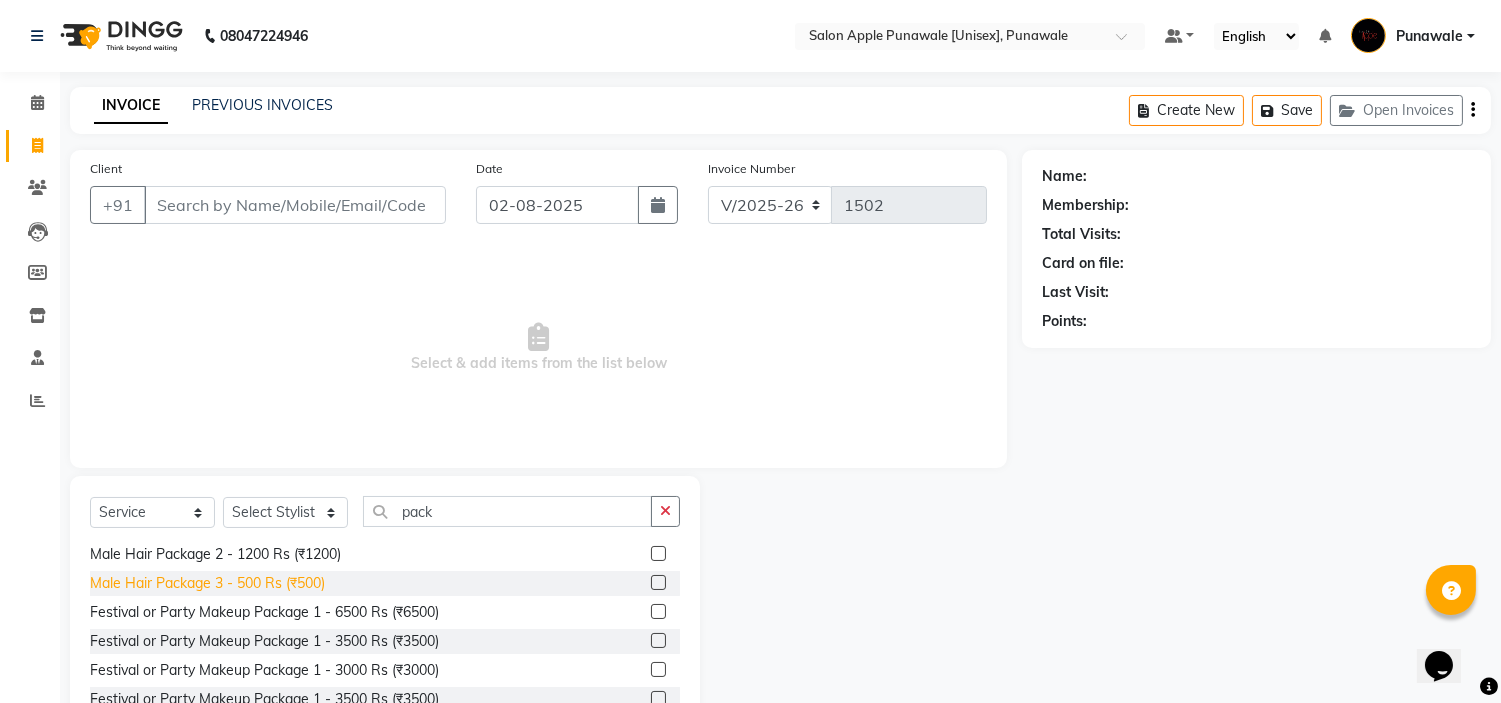 click on "Male Hair Package 3 - 500 Rs (₹500)" 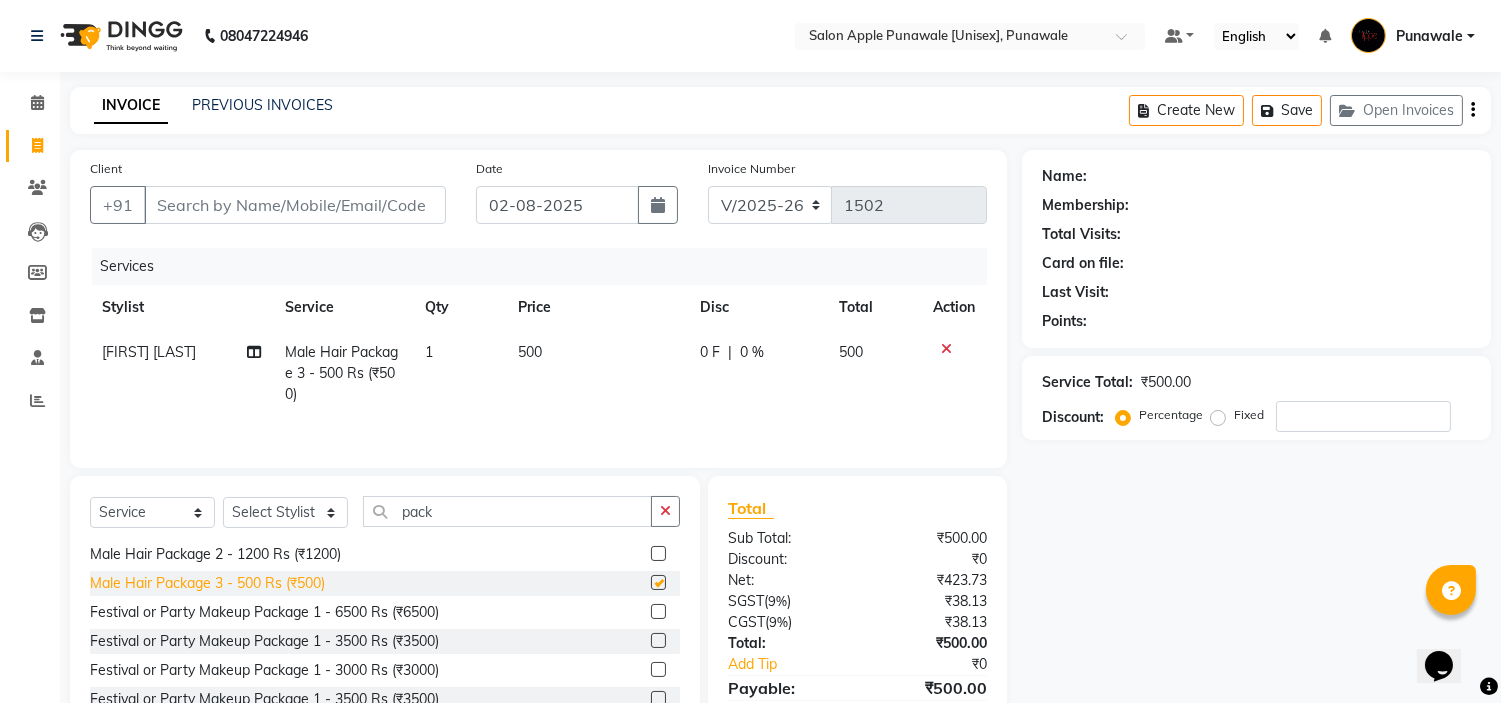 checkbox on "false" 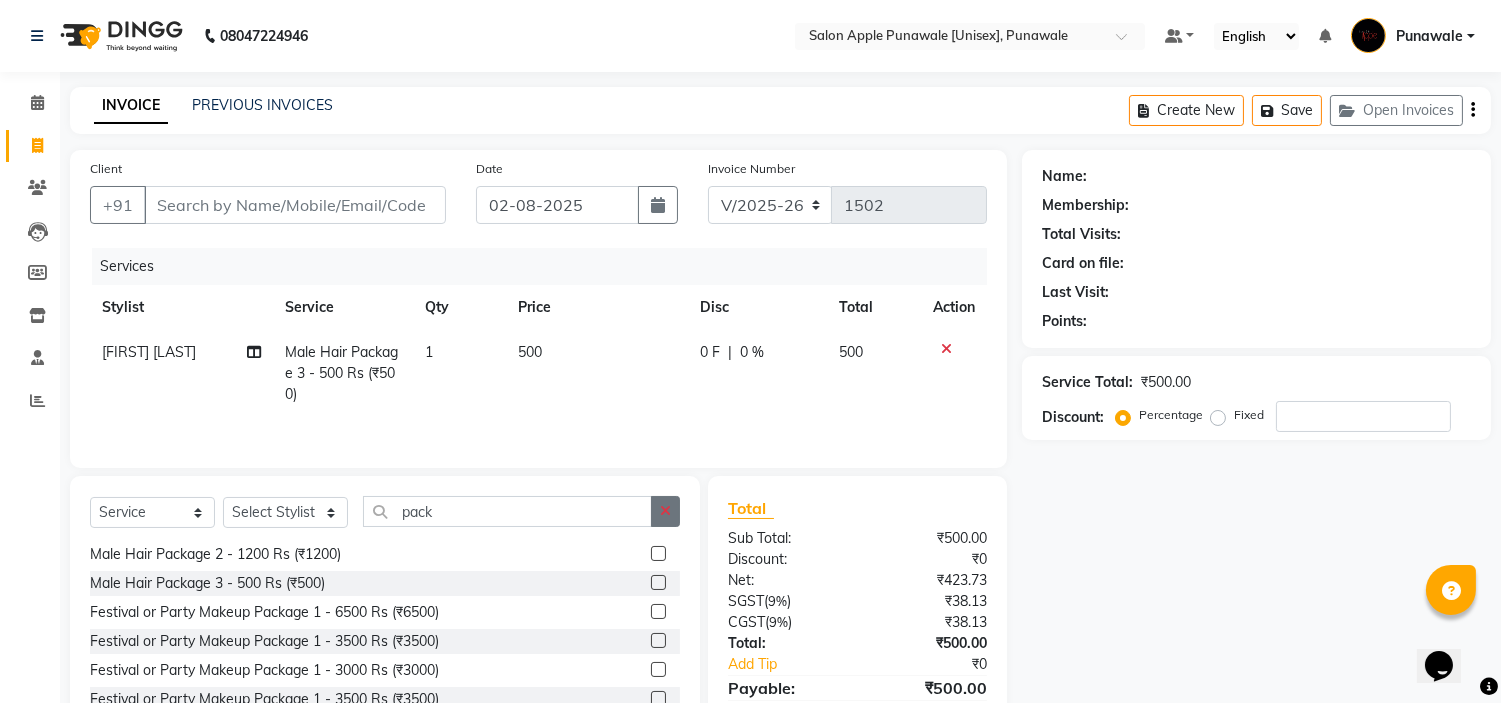 click 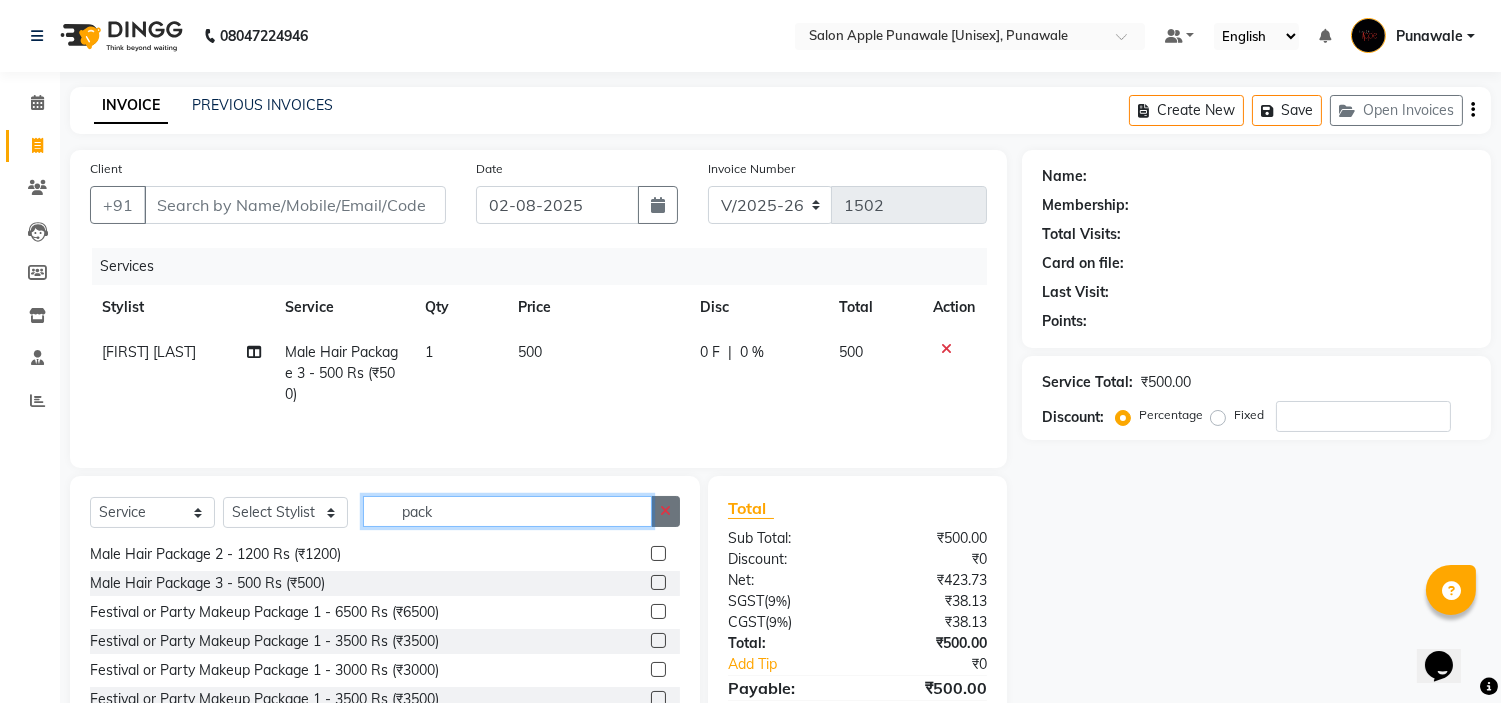 type 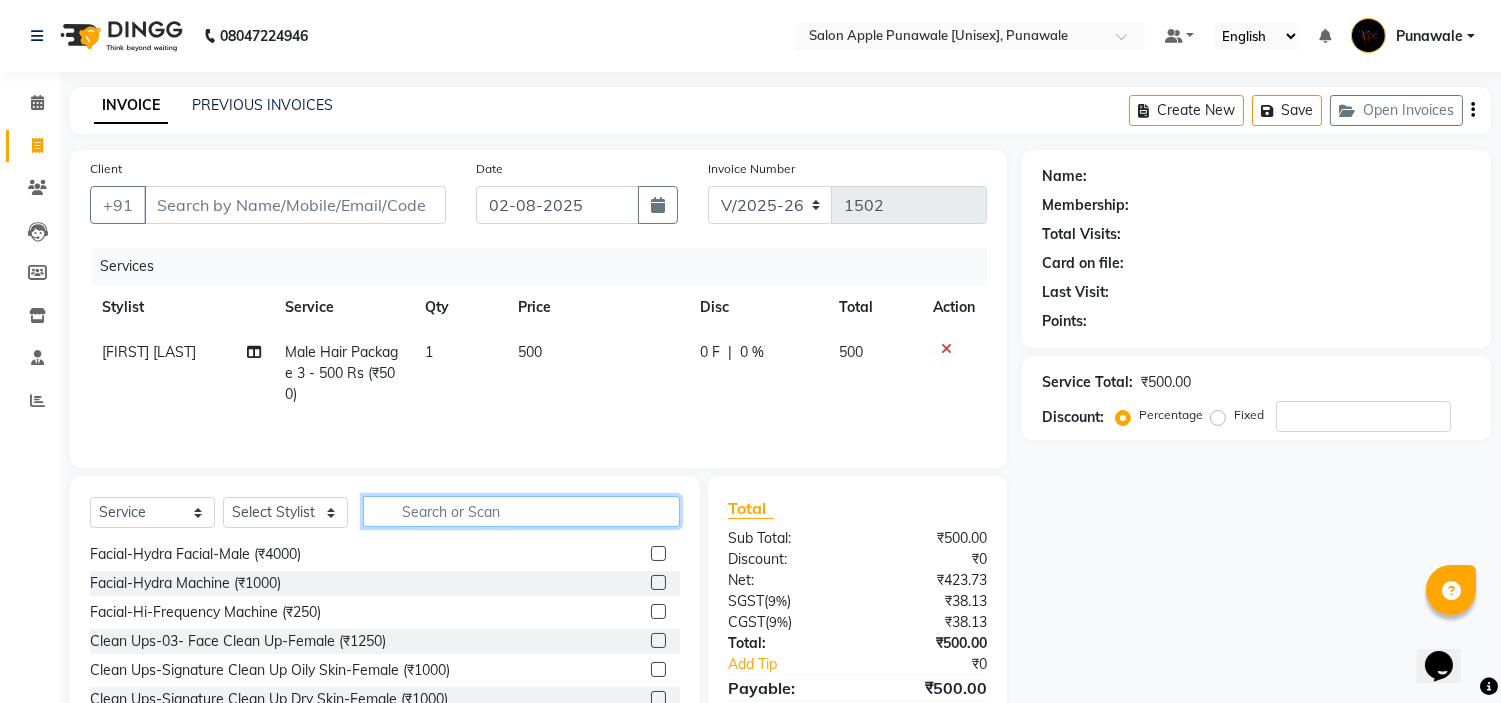click 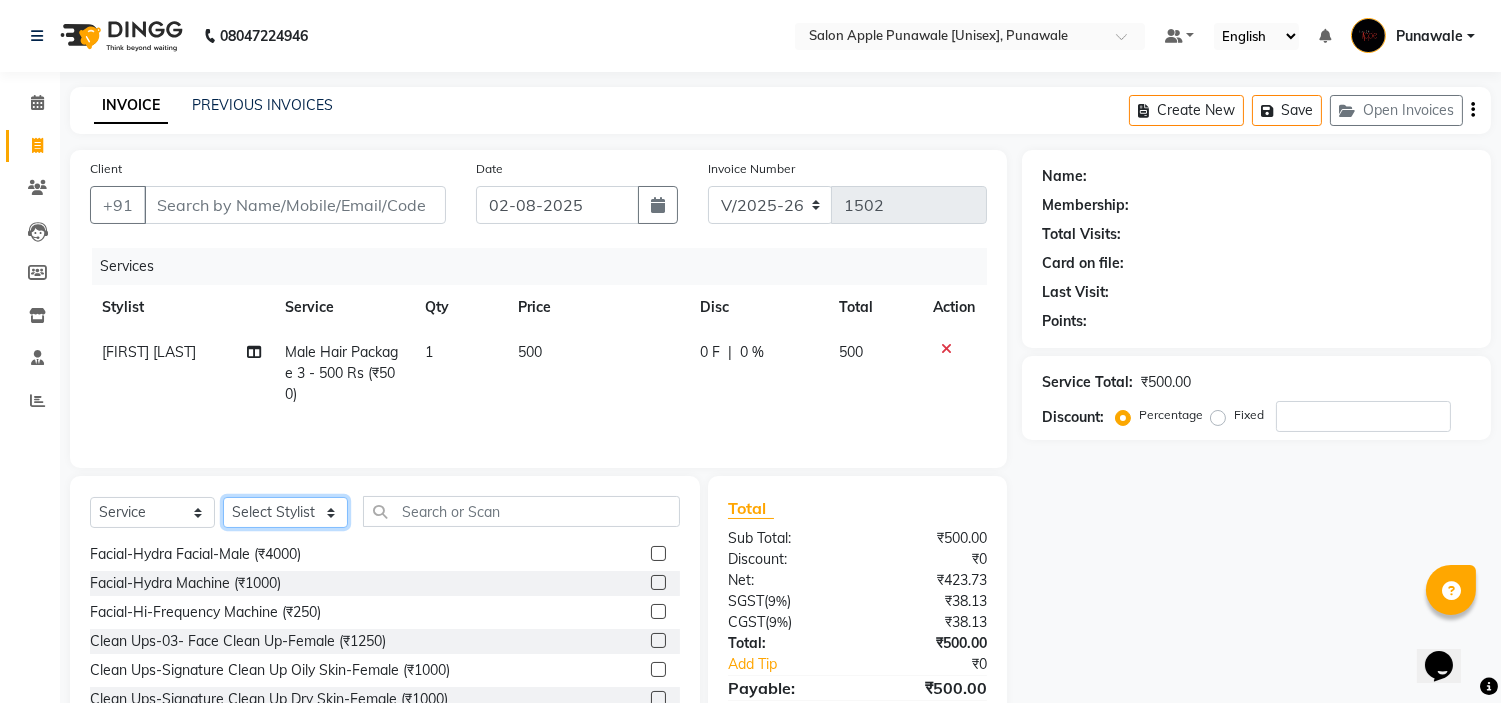 click on "Select Stylist [FIRST] [LAST] [LAST] [LAST] [LAST] [LAST] [FIRST] [LAST]" 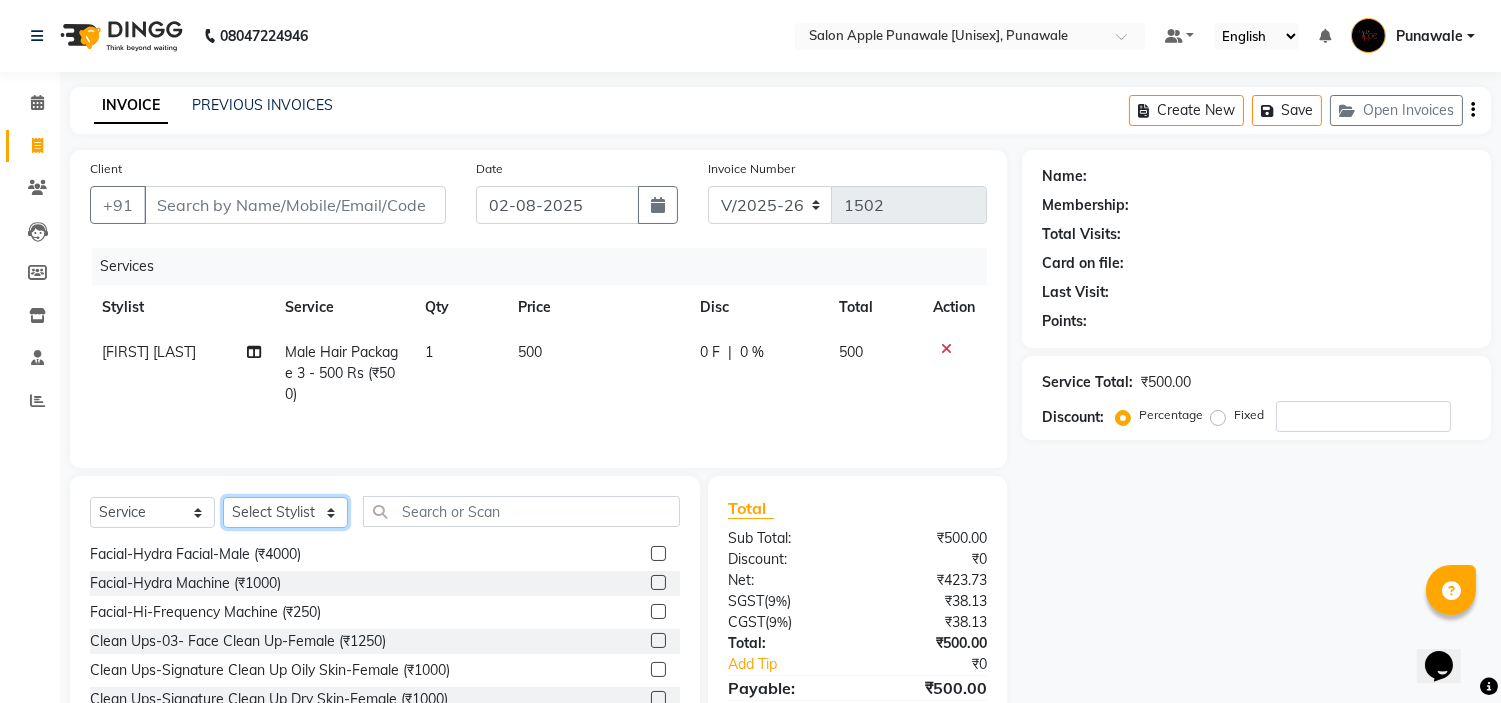 select on "[NUMBER]" 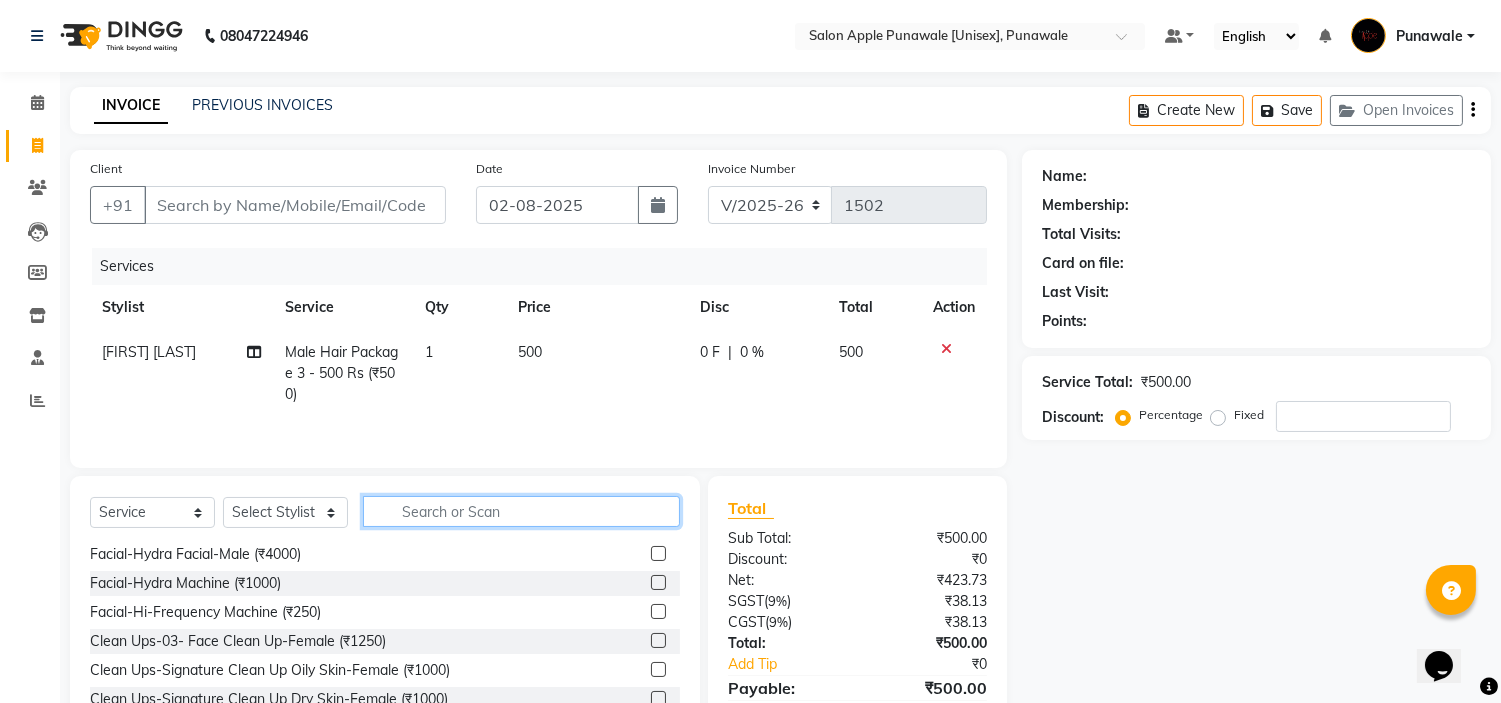 click 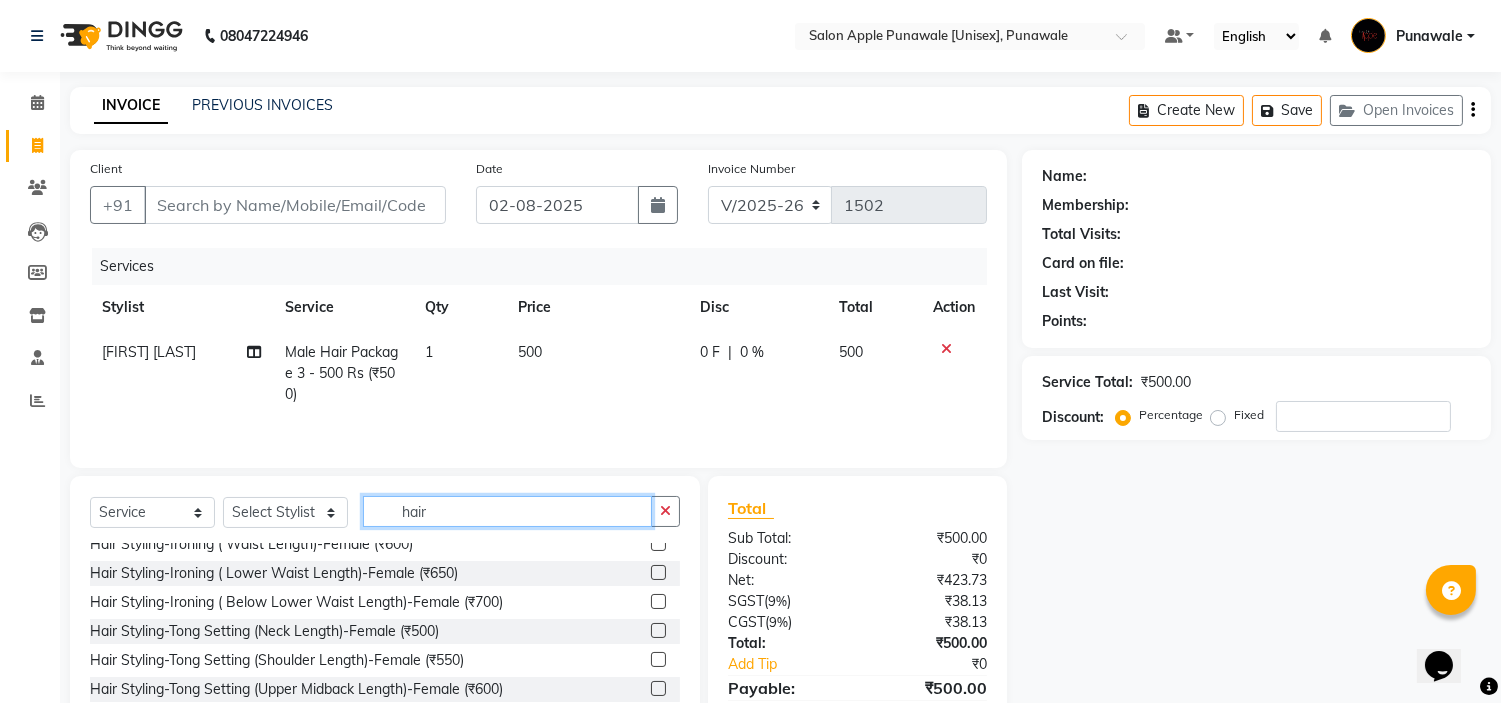 scroll, scrollTop: 1103, scrollLeft: 0, axis: vertical 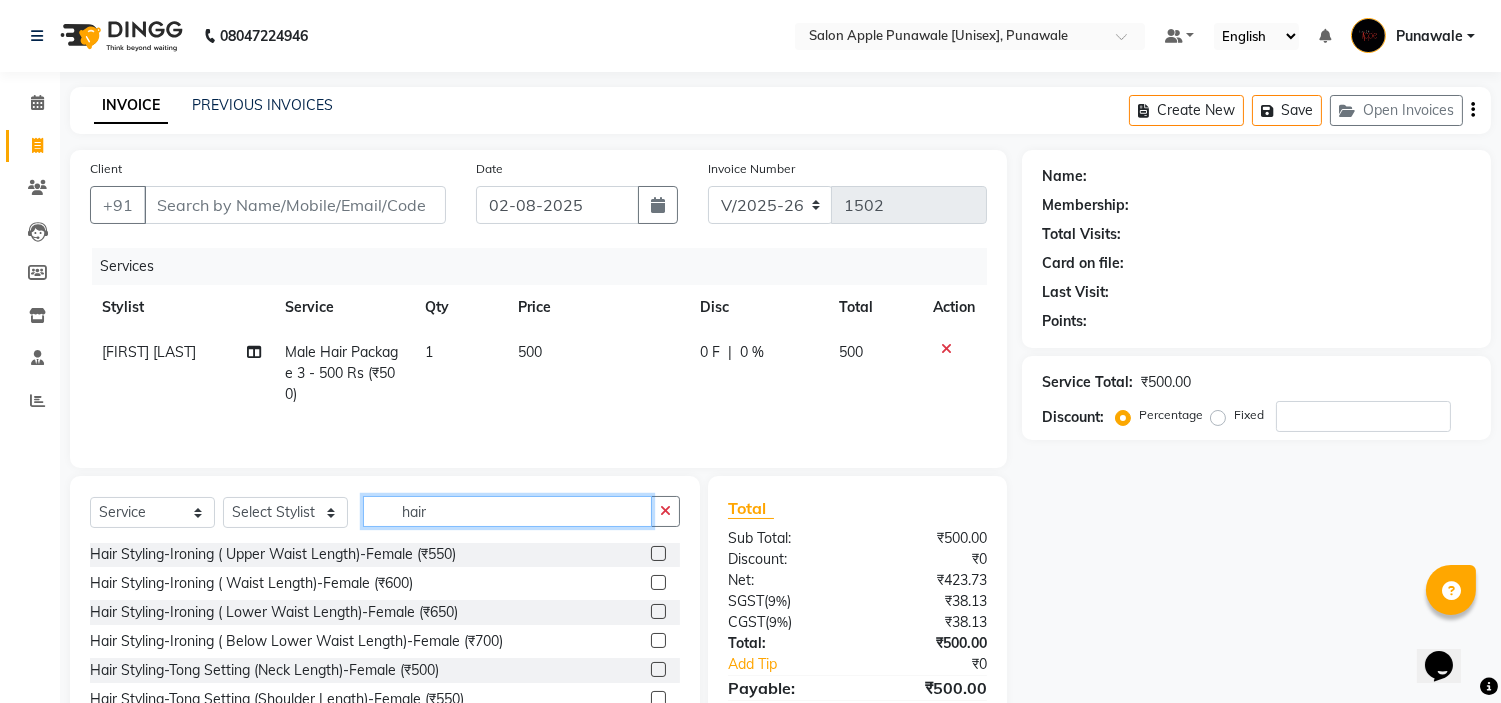 click on "hair" 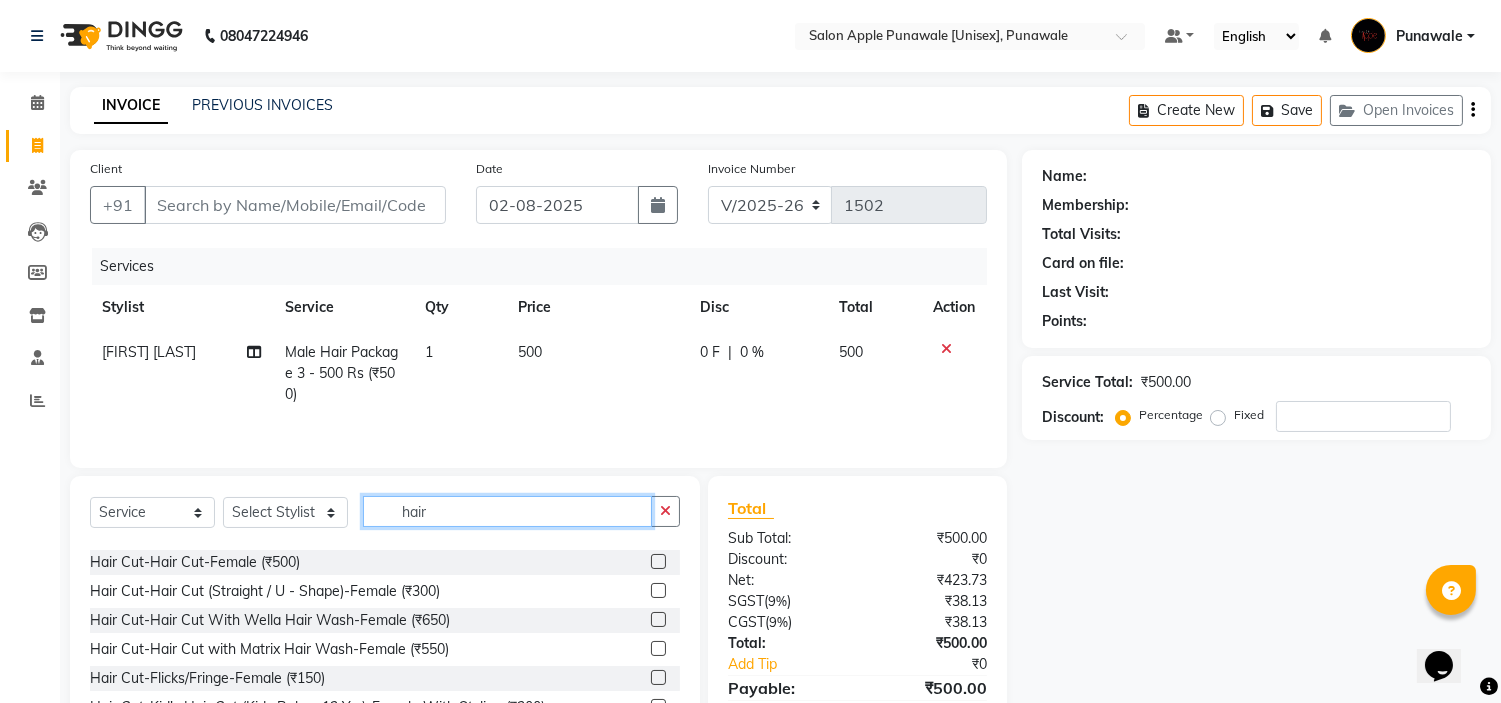scroll, scrollTop: 333, scrollLeft: 0, axis: vertical 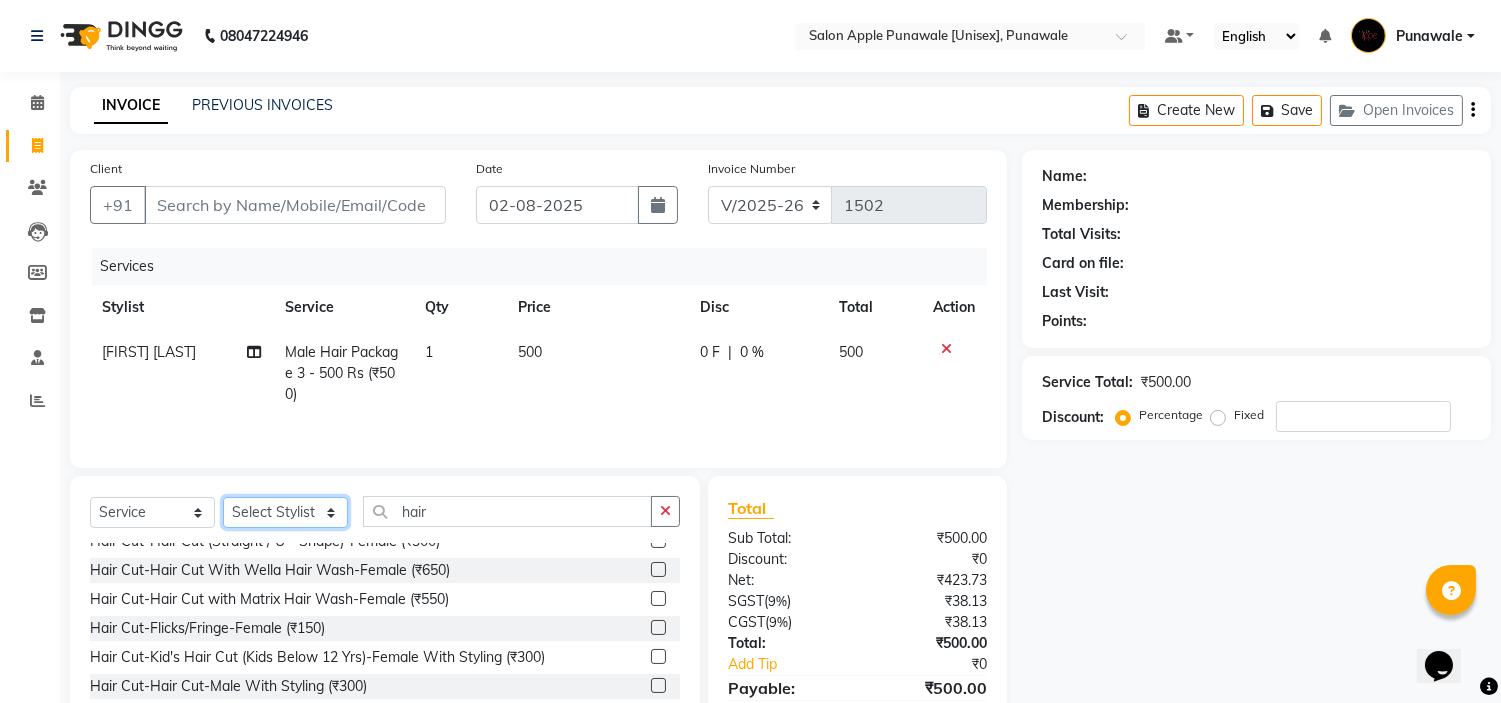 click on "Select Stylist [FIRST] [LAST] [LAST] [LAST] [LAST] [LAST] [FIRST] [LAST]" 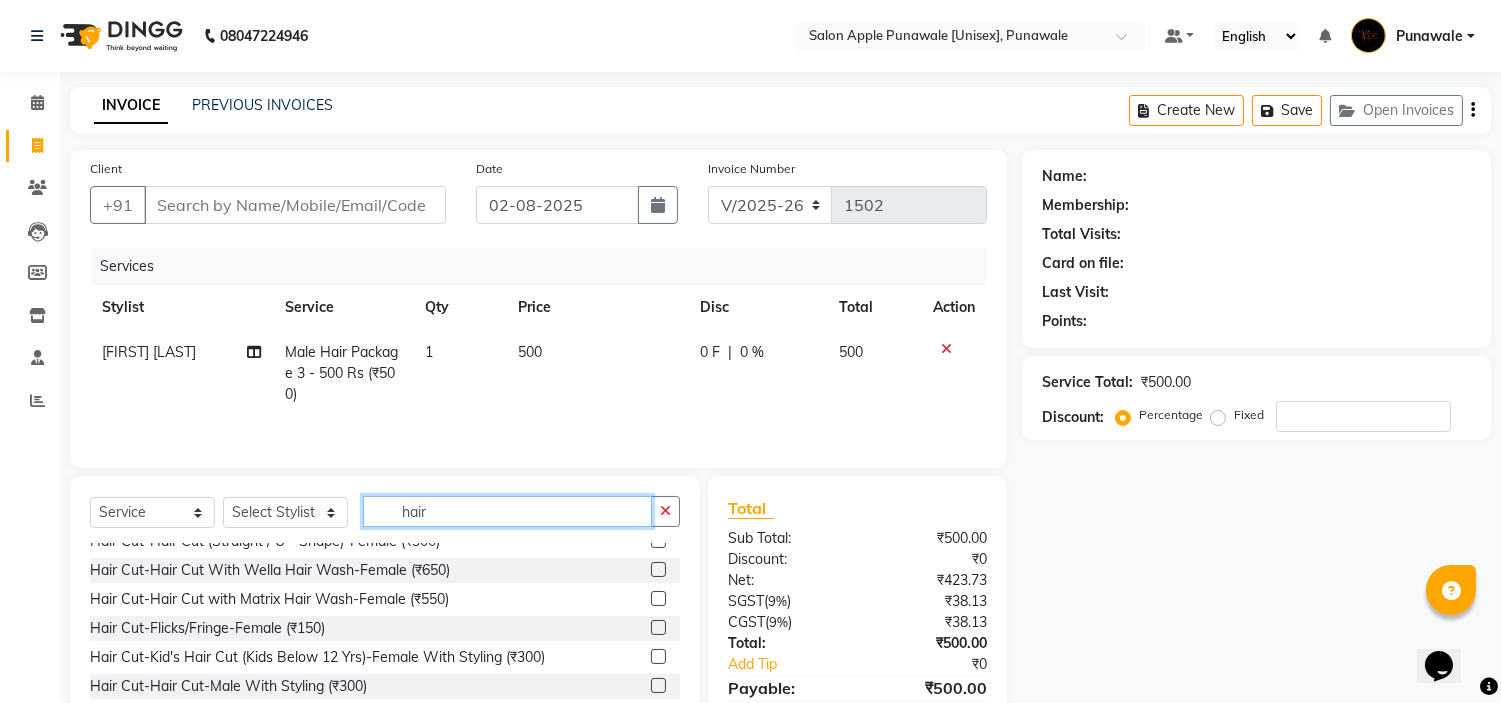 click on "hair" 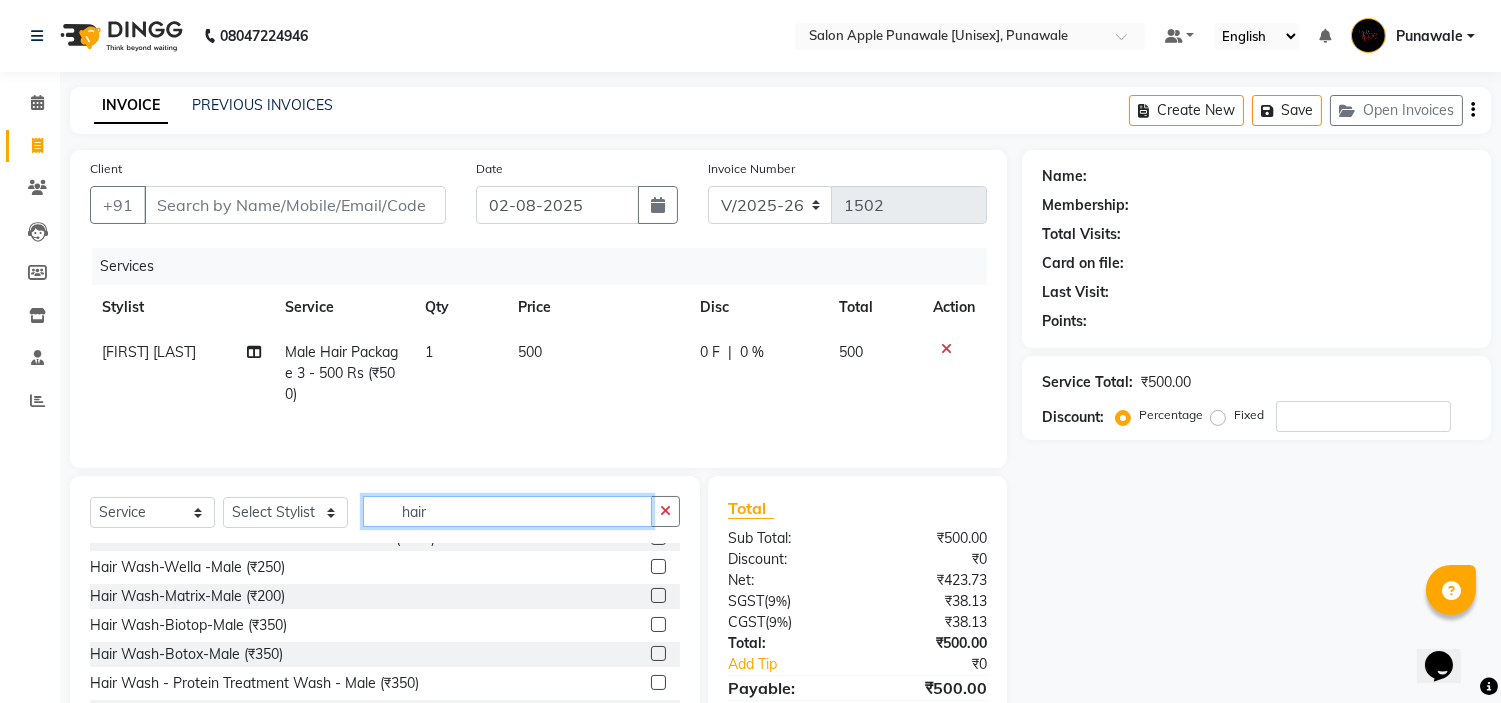 scroll, scrollTop: 0, scrollLeft: 0, axis: both 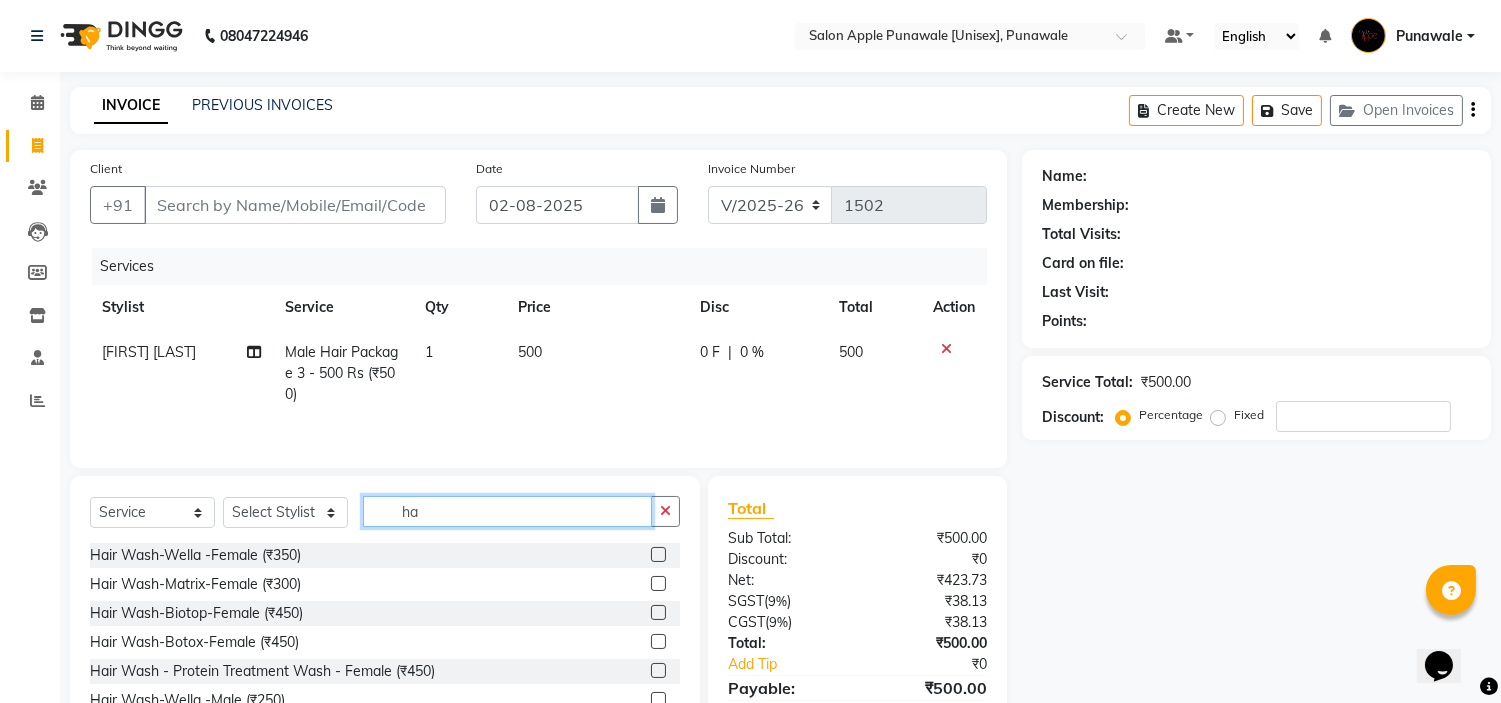 type on "h" 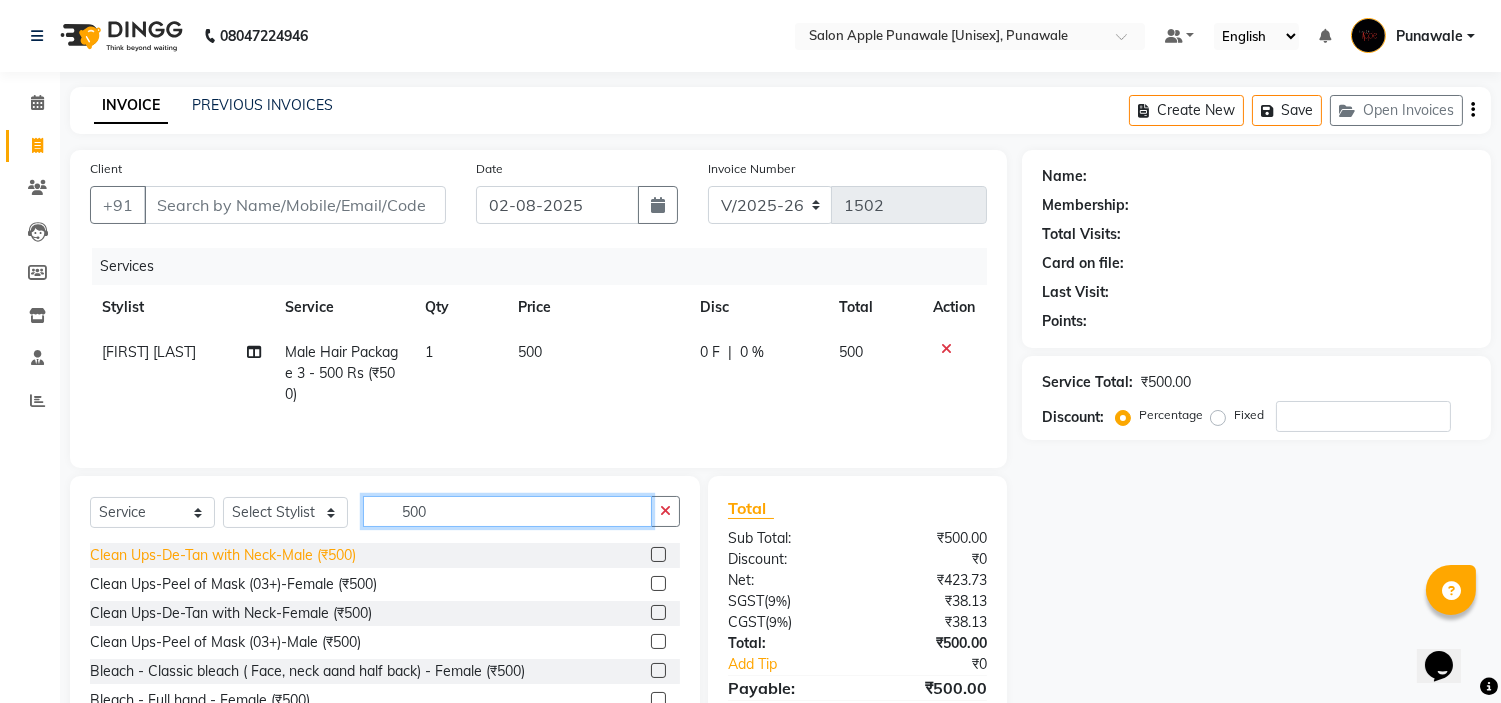 type on "500" 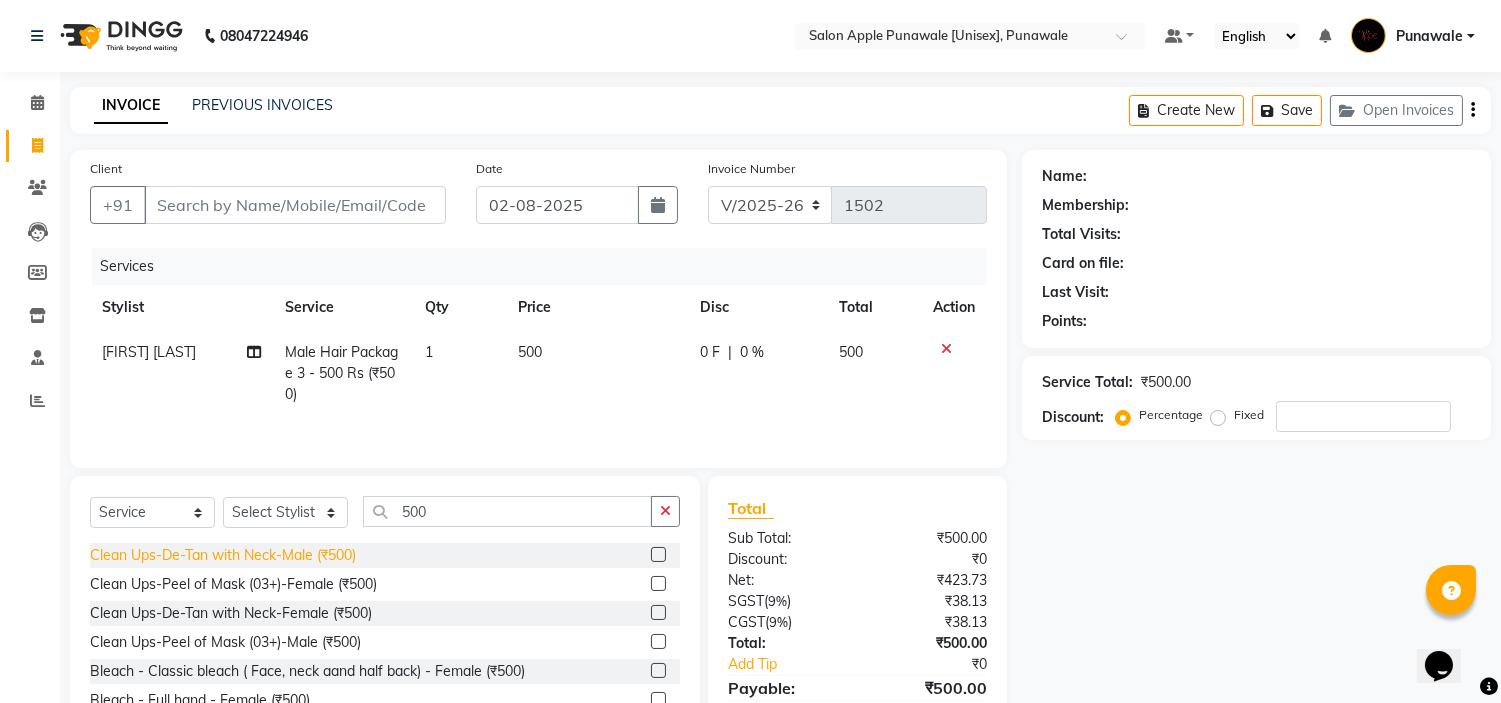 click on "Clean Ups-De-Tan with Neck-Male (₹500)" 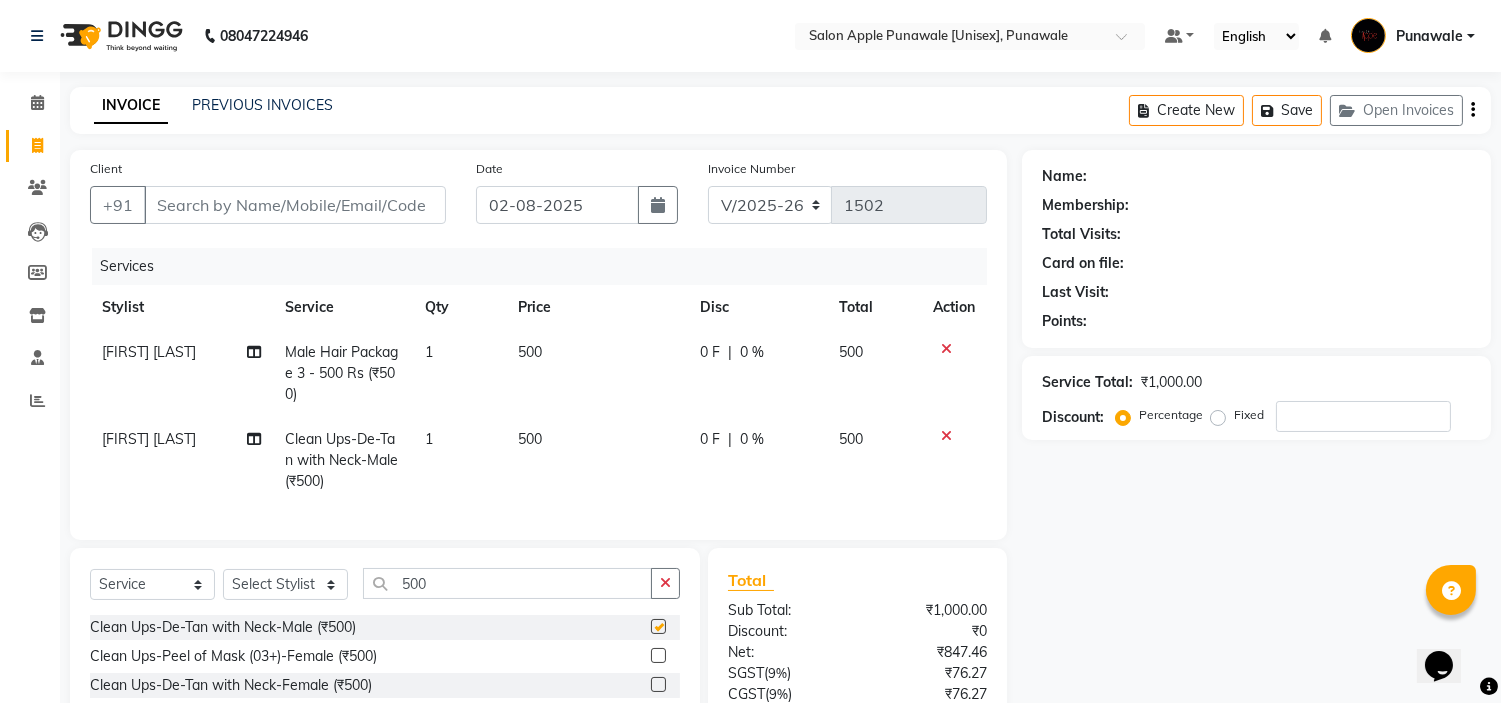 checkbox on "false" 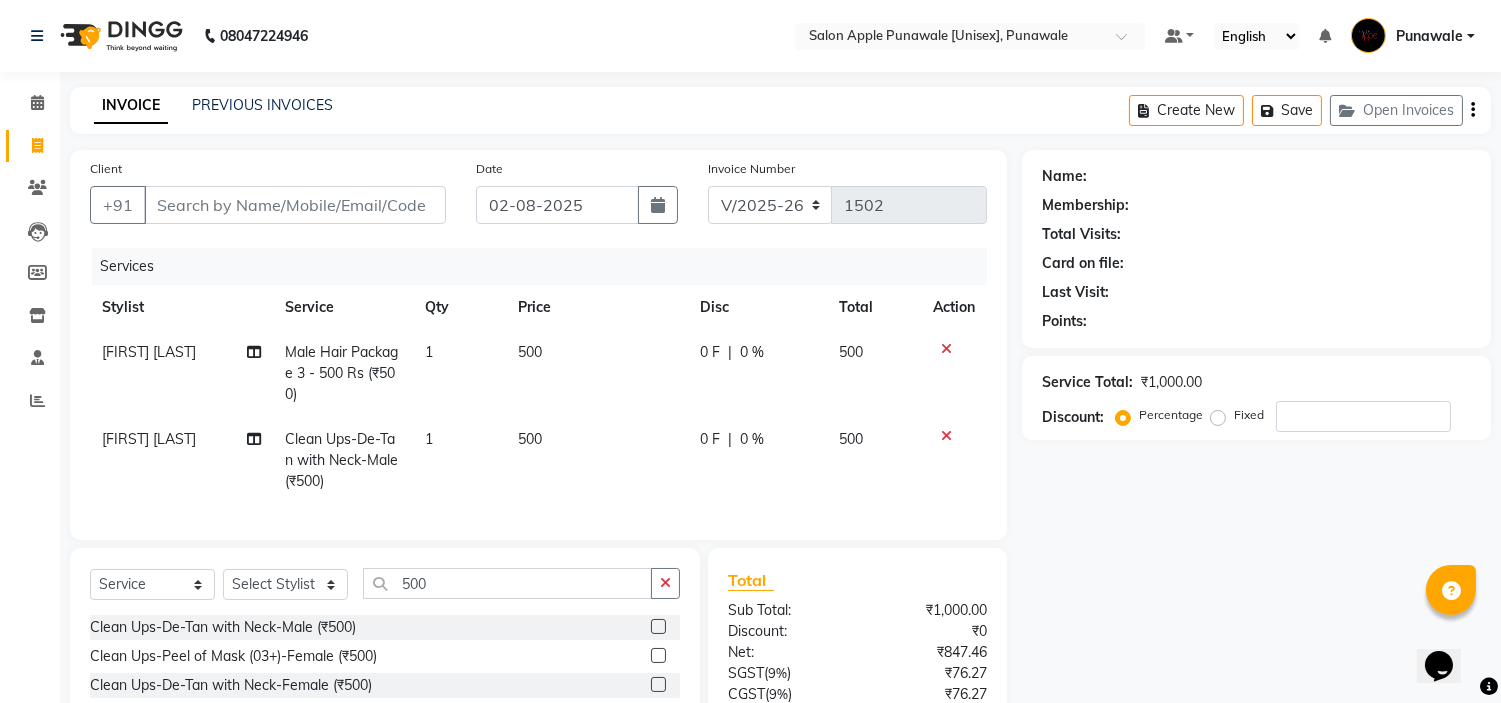 scroll, scrollTop: 111, scrollLeft: 0, axis: vertical 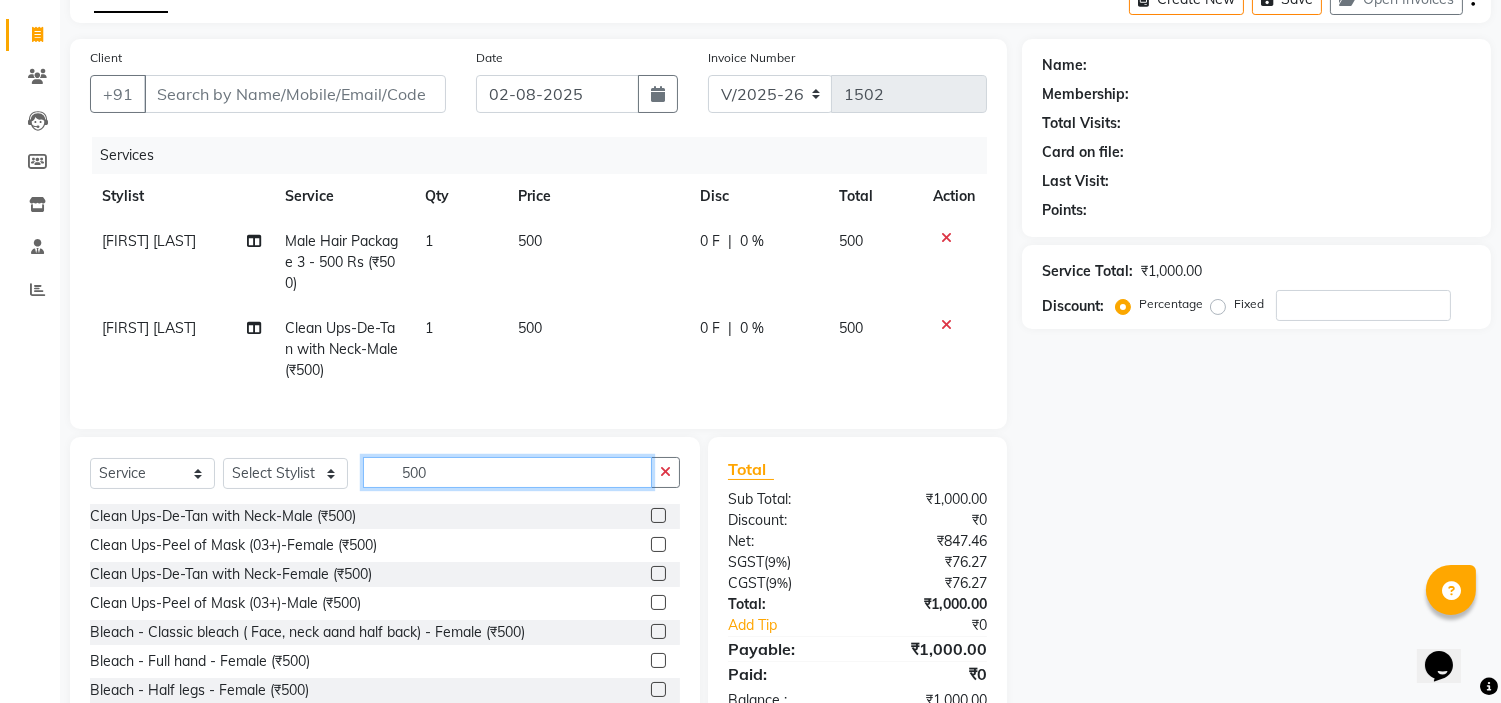 click on "500" 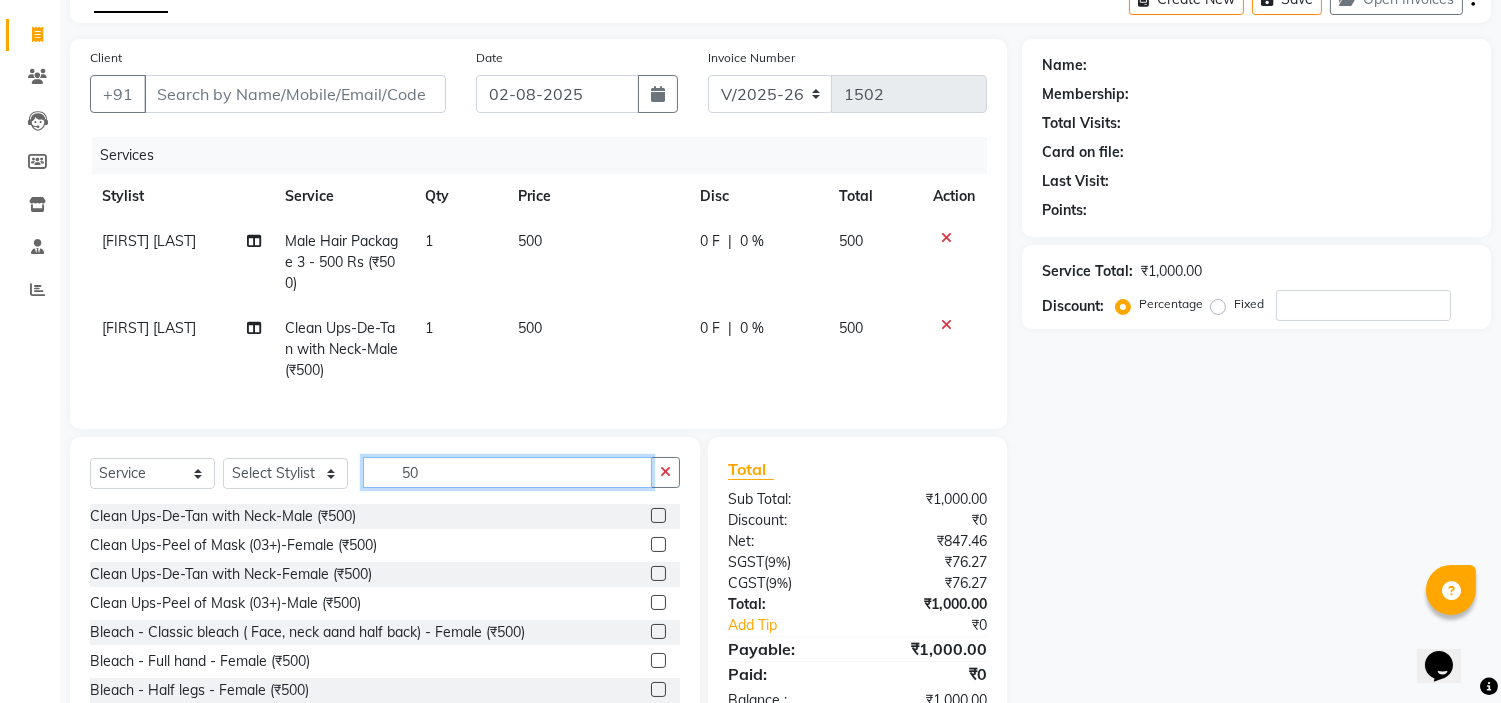 type on "5" 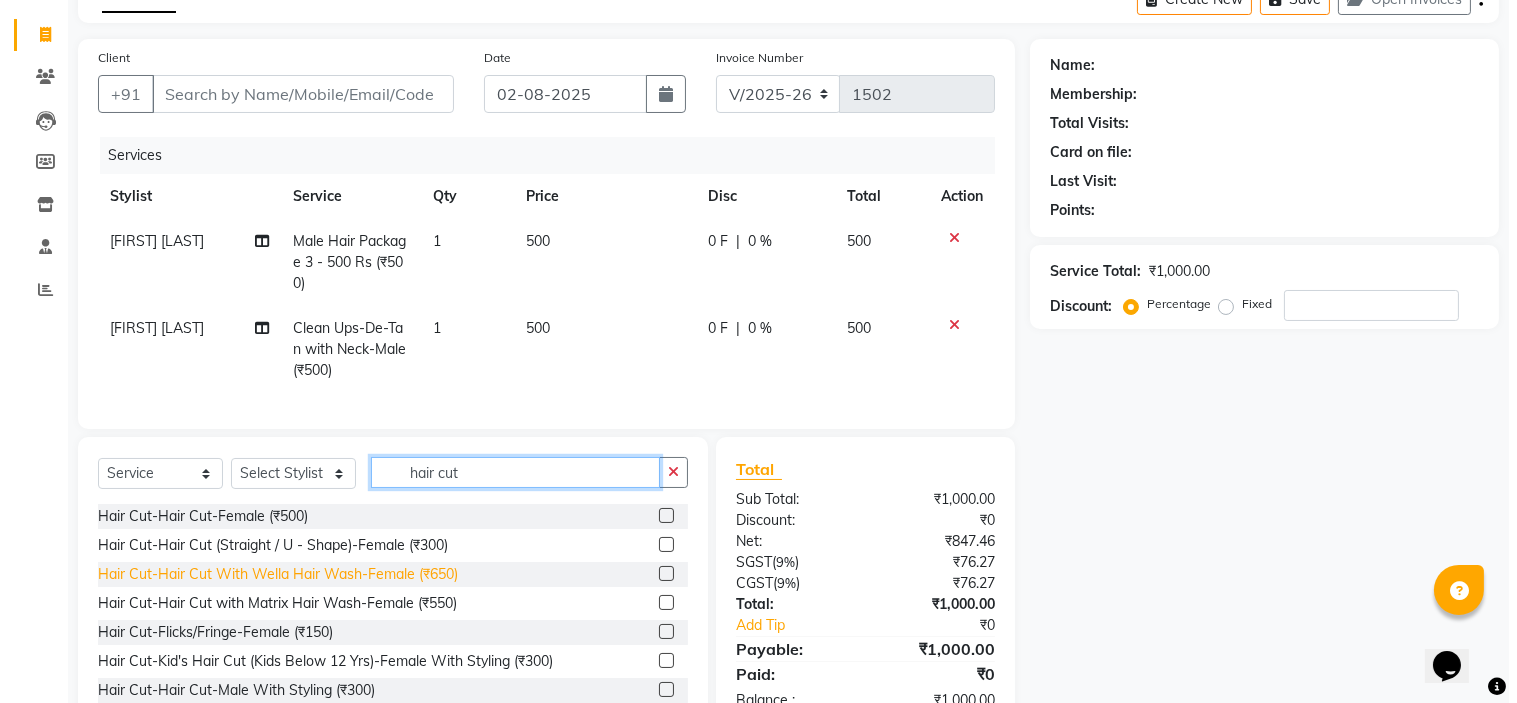 scroll, scrollTop: 0, scrollLeft: 0, axis: both 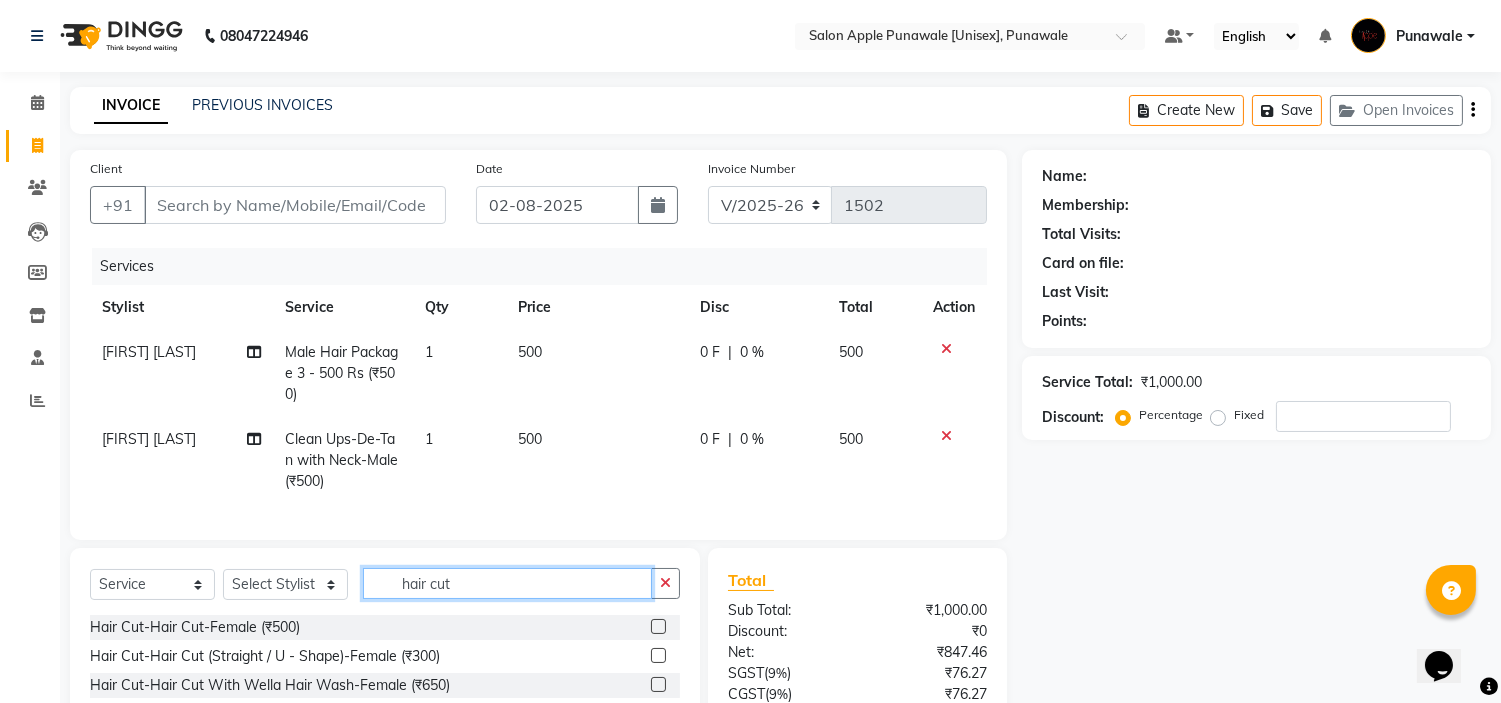type on "hair cut" 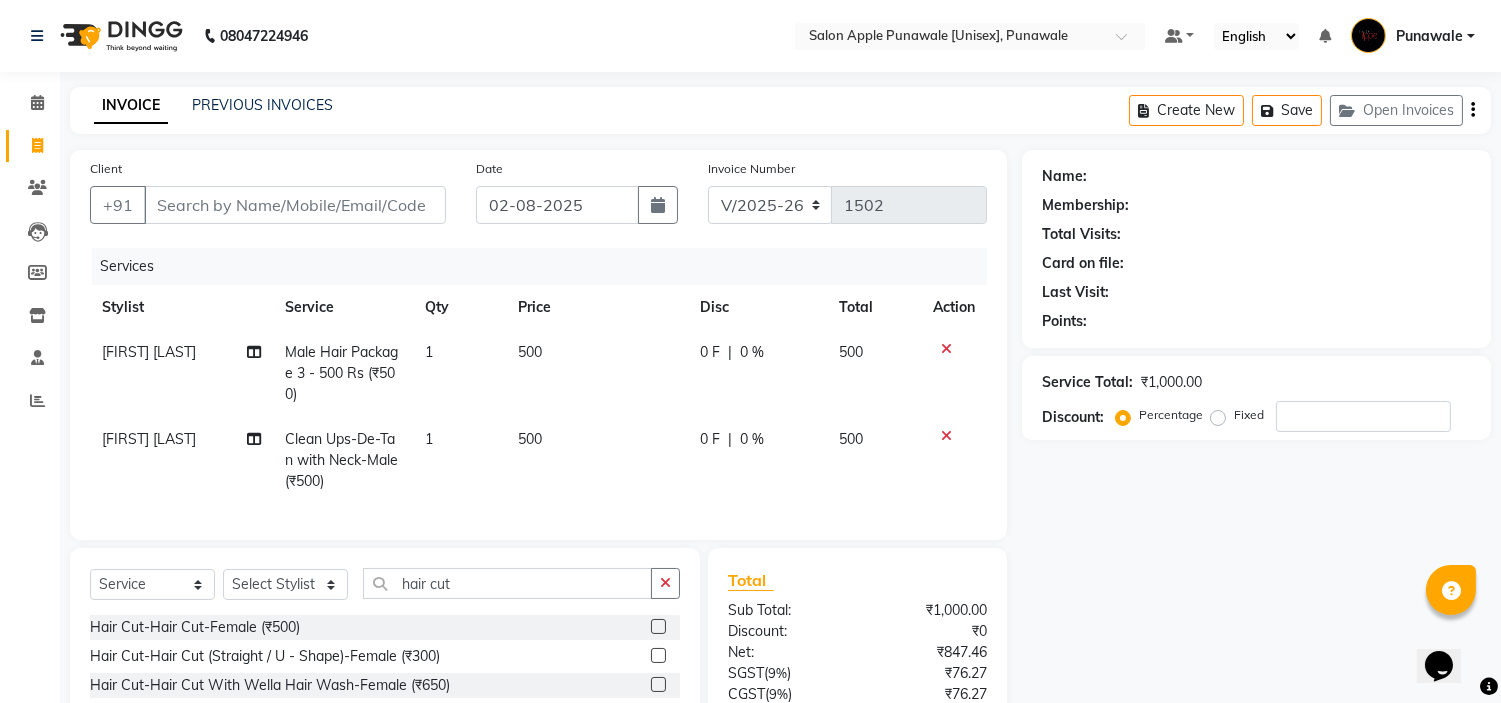 click 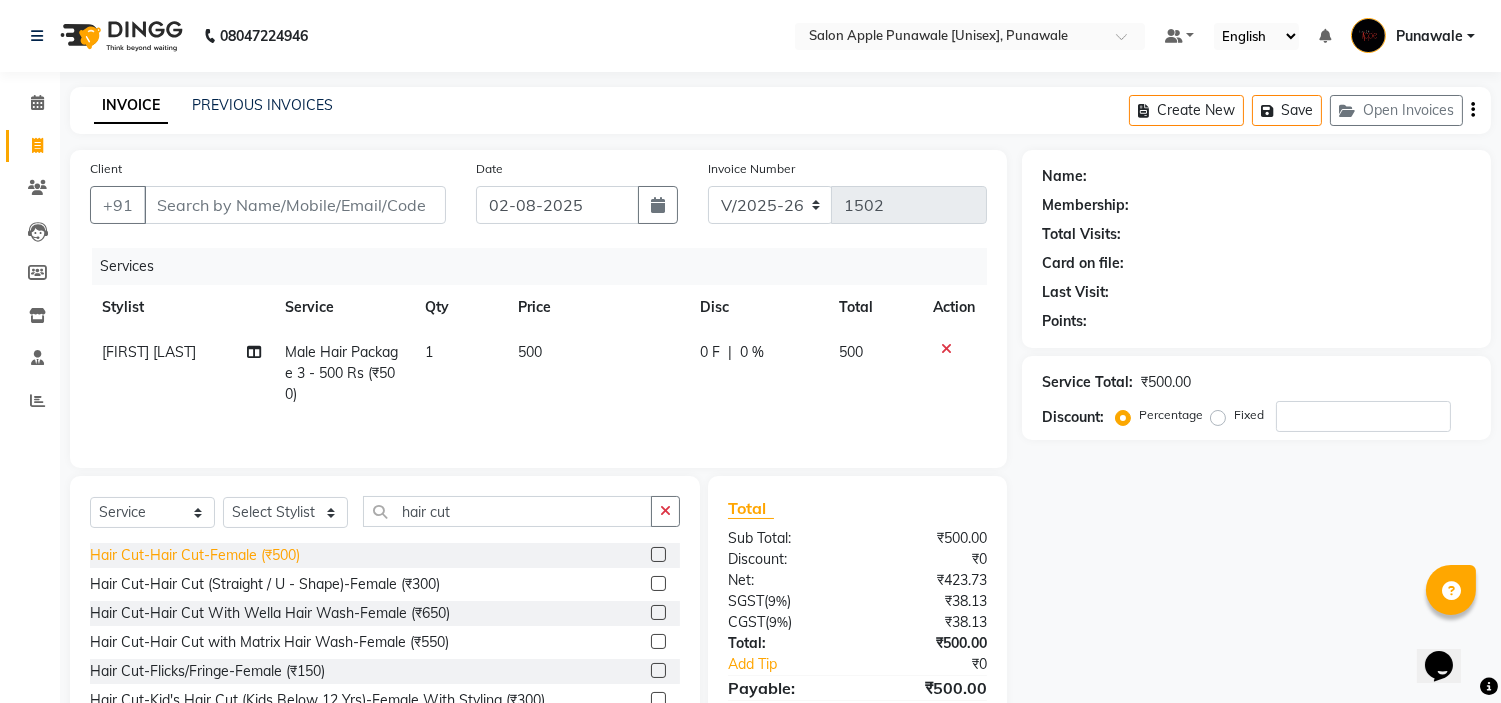 click on "Hair Cut-Hair Cut-Female (₹500)" 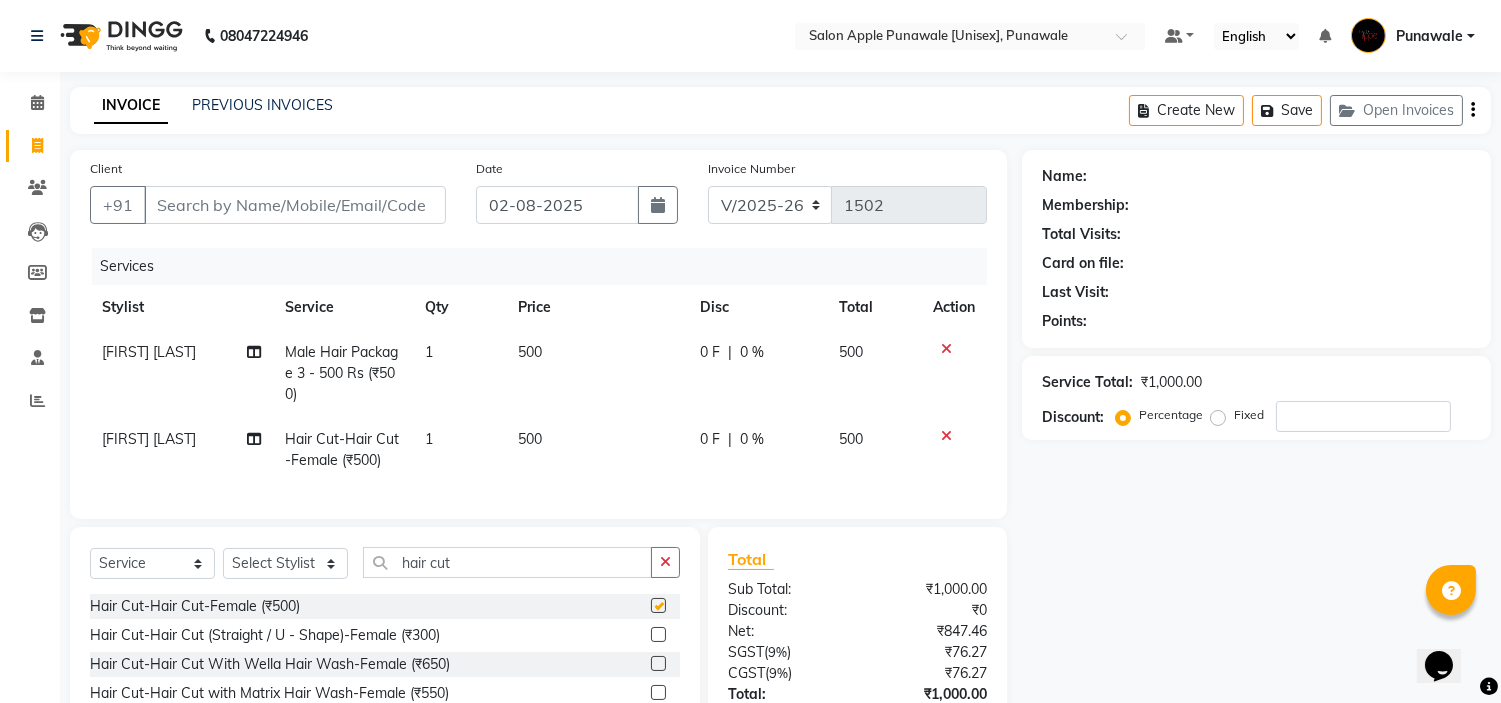 checkbox on "false" 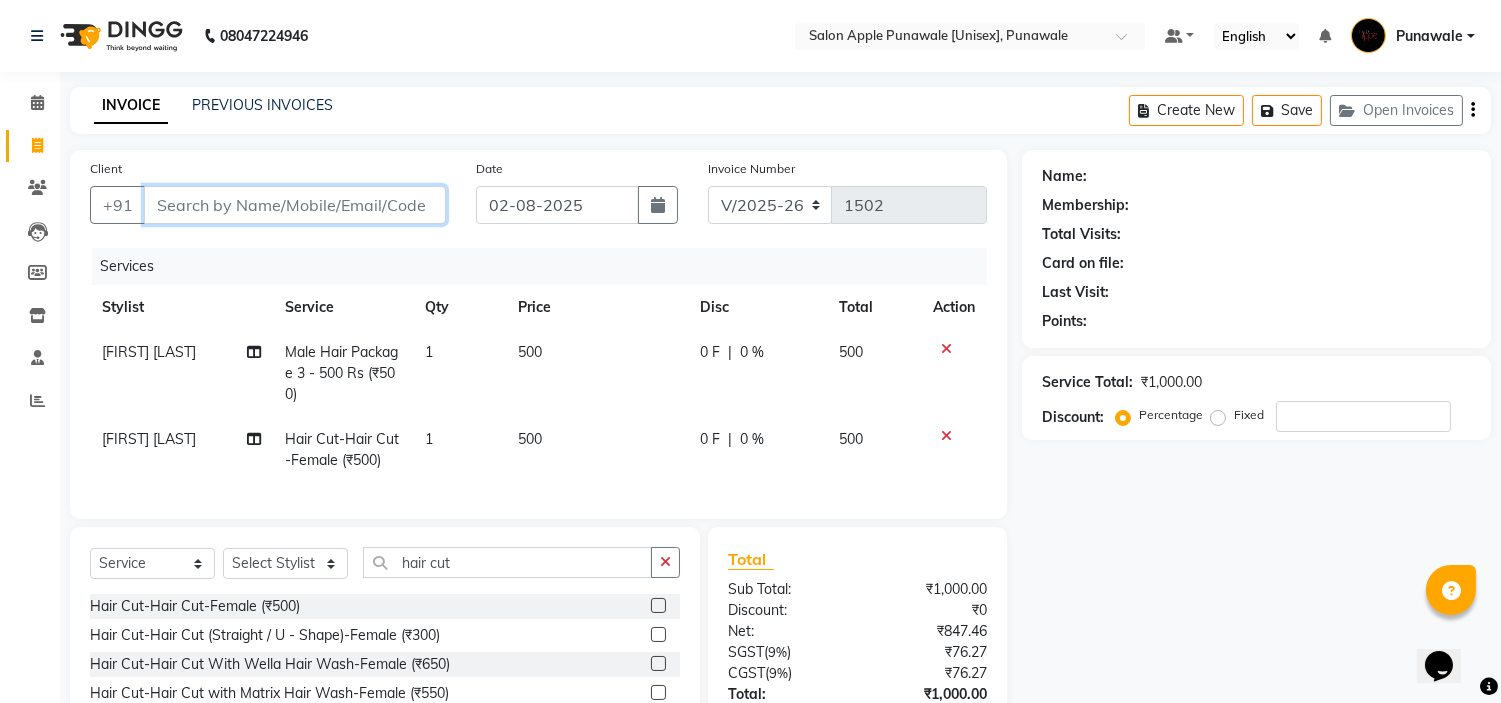 click on "Client" at bounding box center [295, 205] 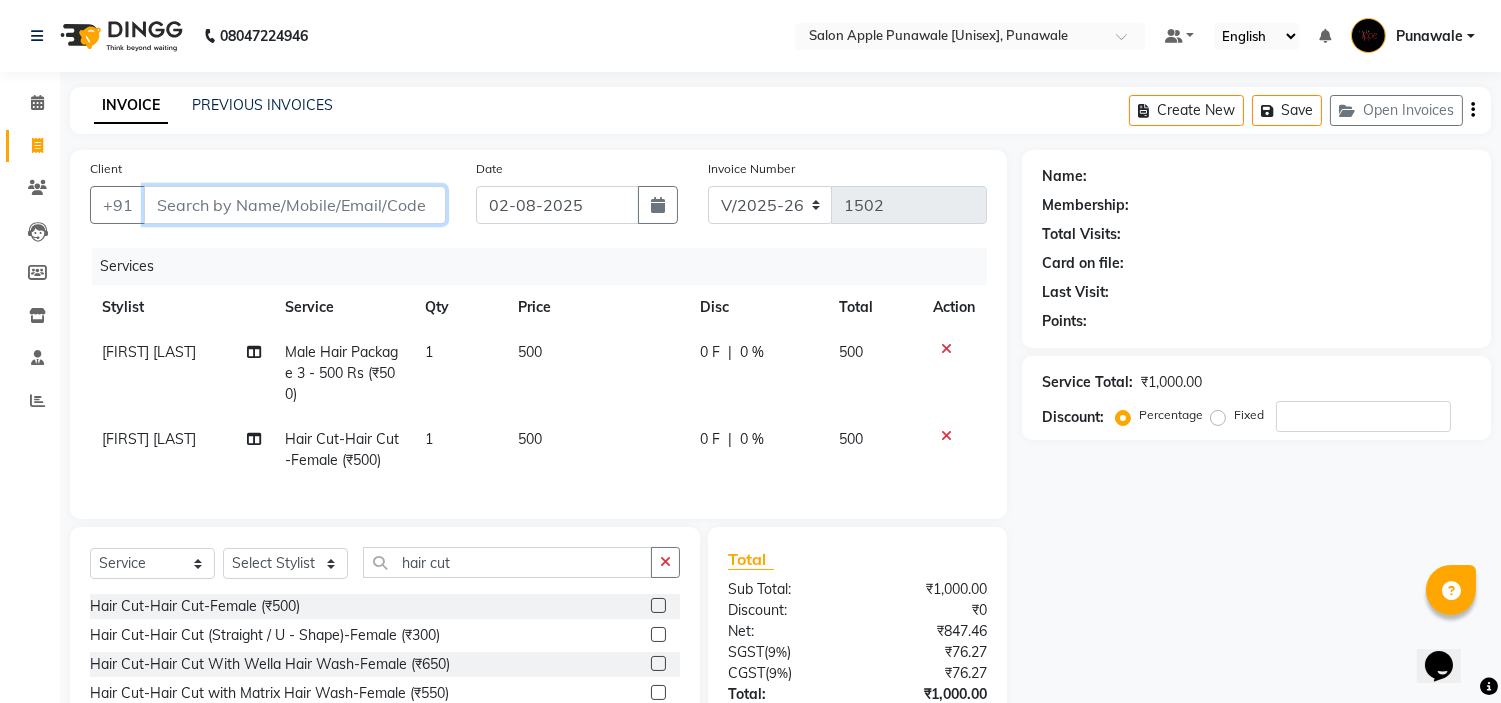 type on "9" 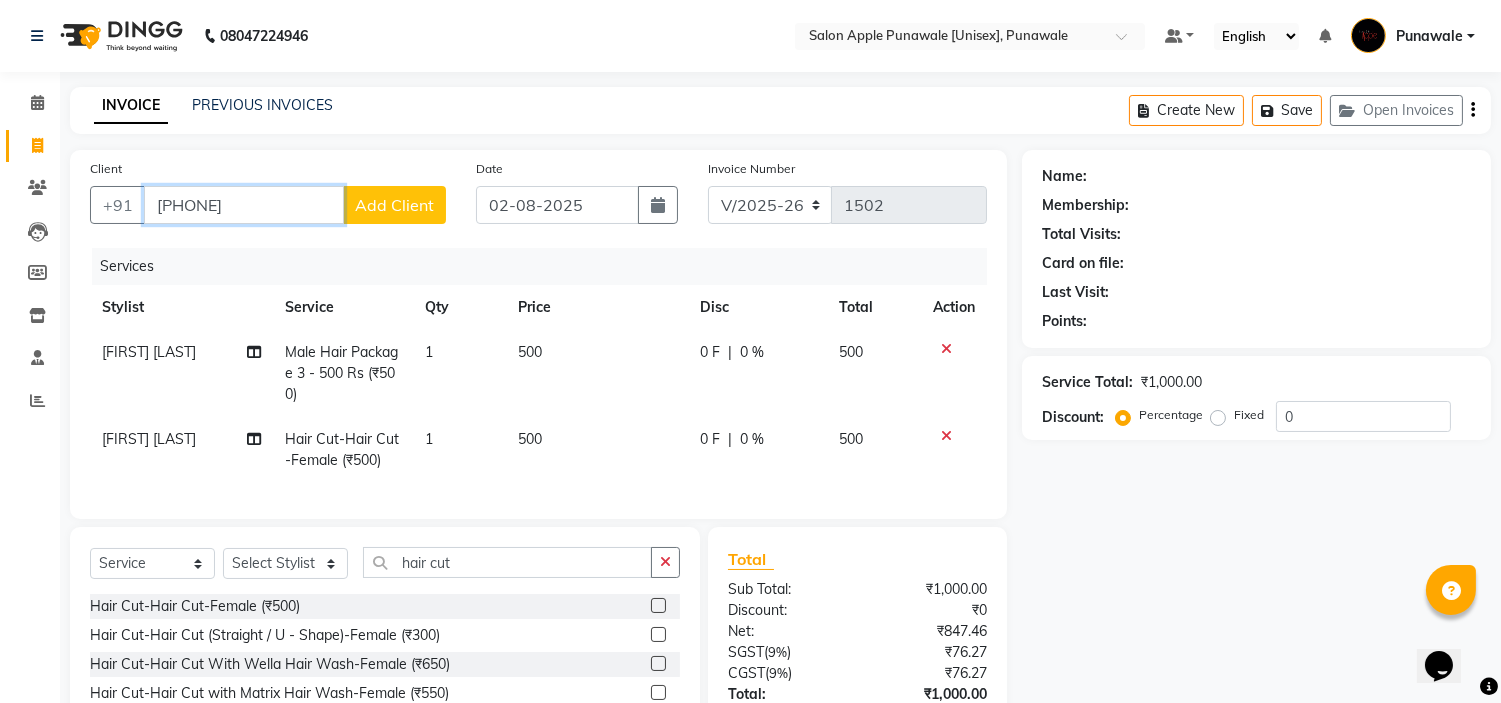 type on "[PHONE]" 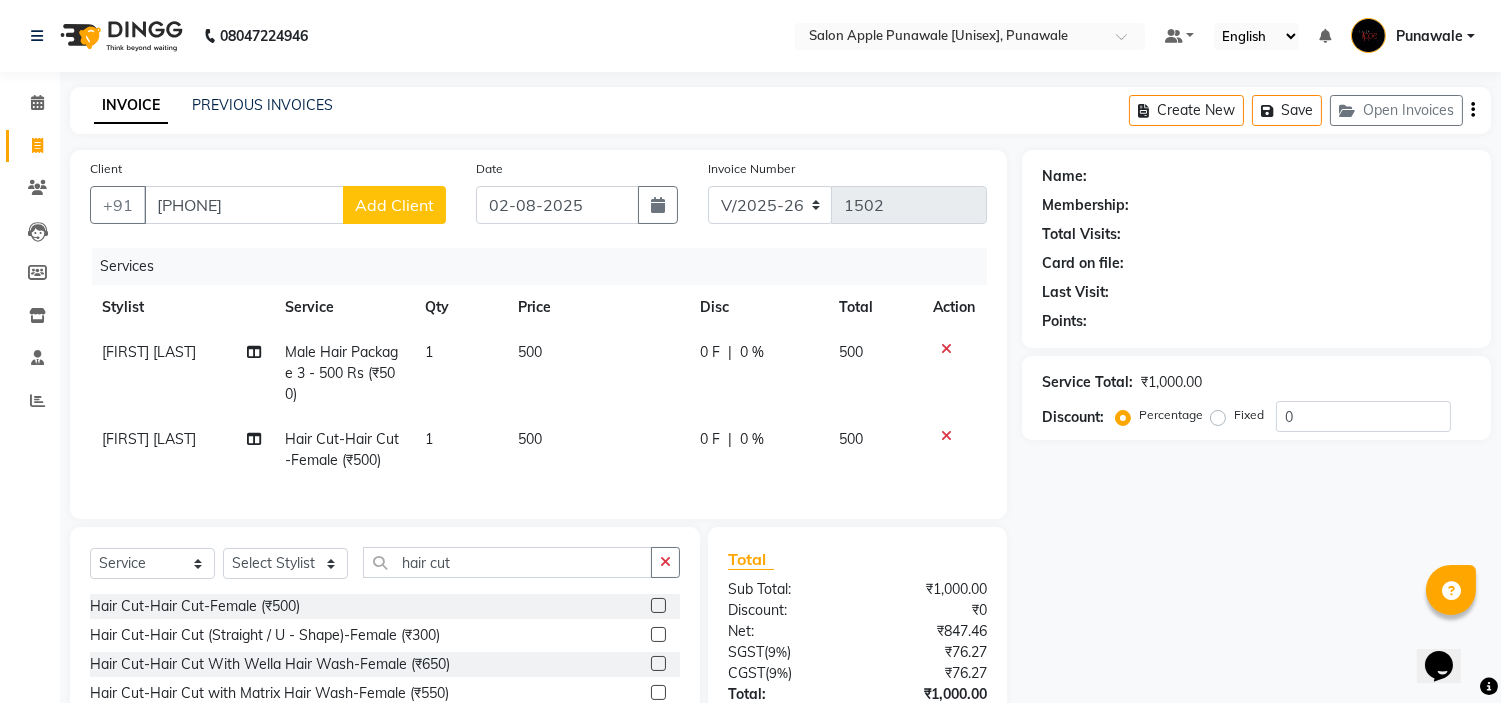 click on "Client +[COUNTRYCODE] [PHONE] Add Client" 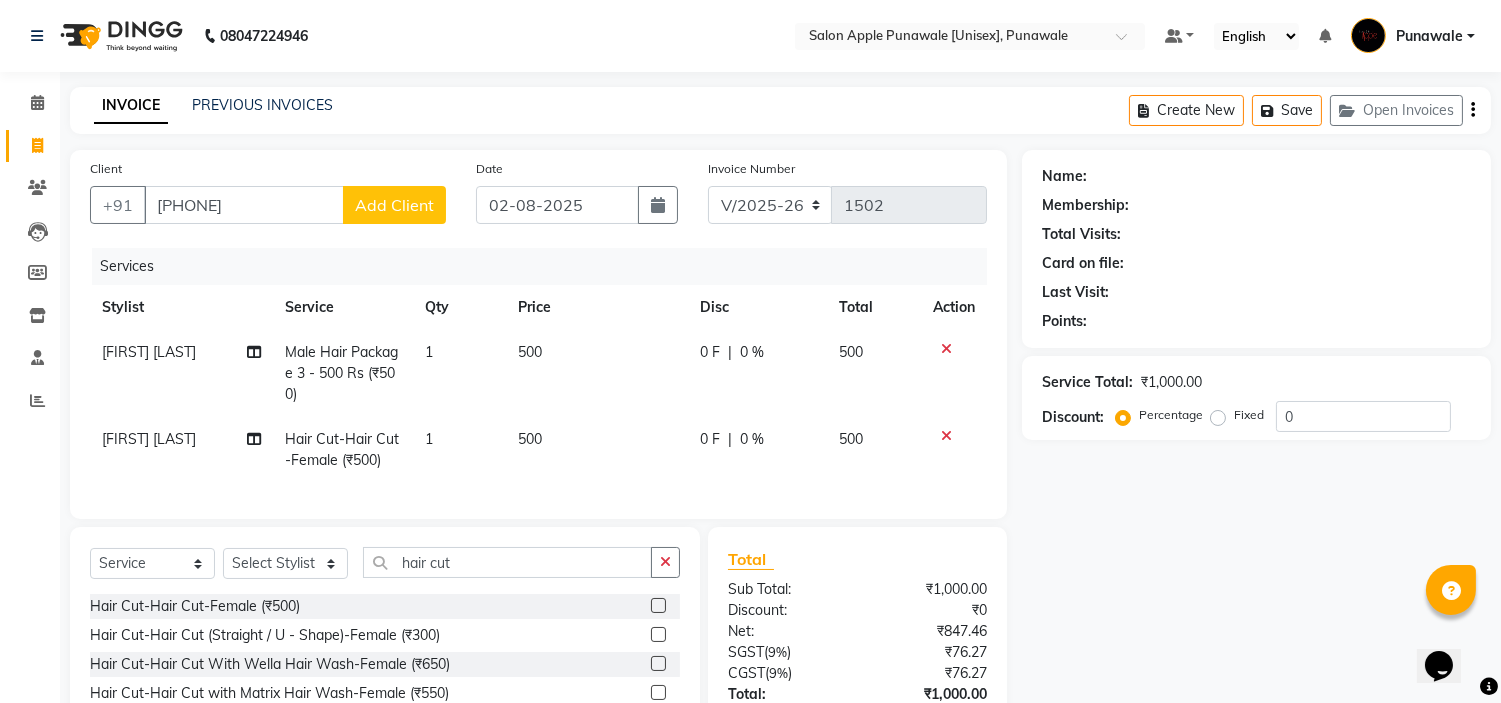click on "Add Client" 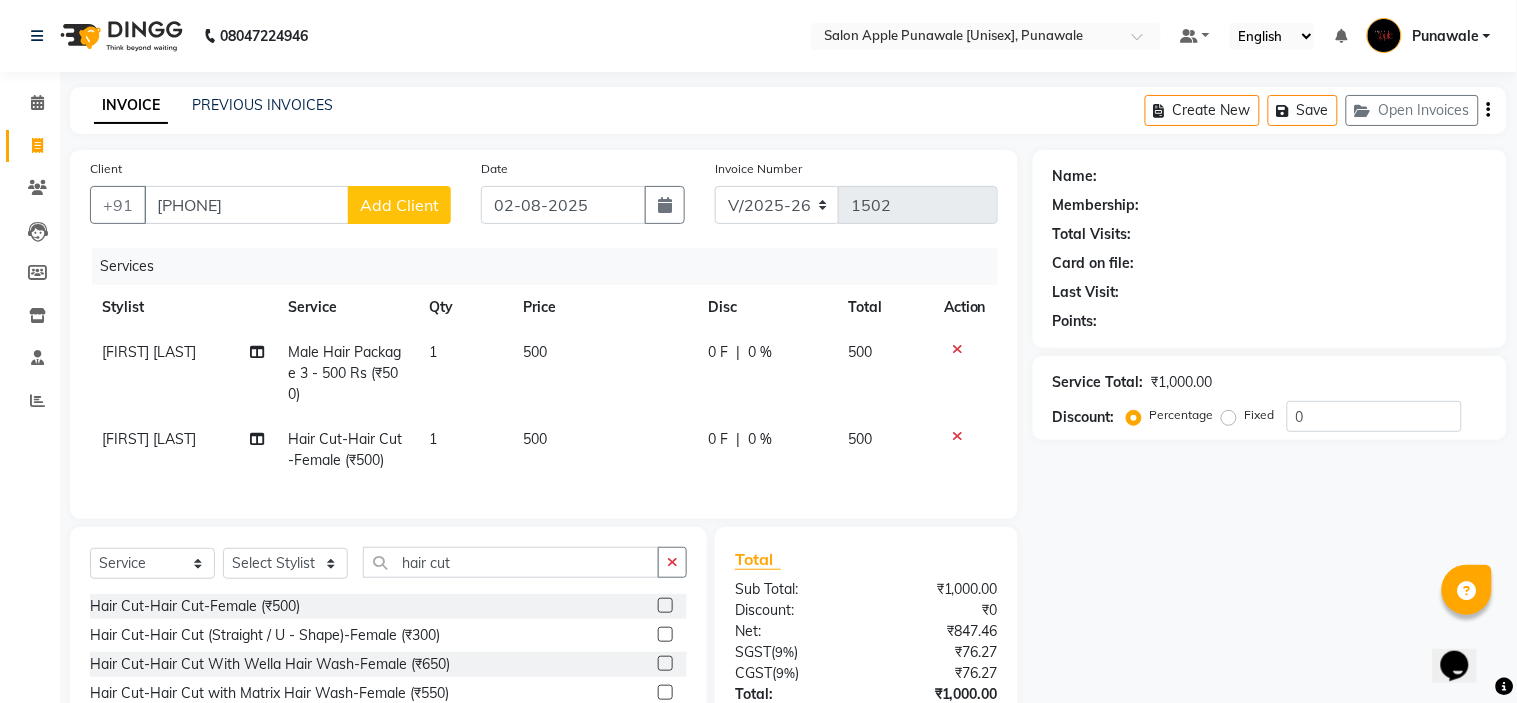 select on "22" 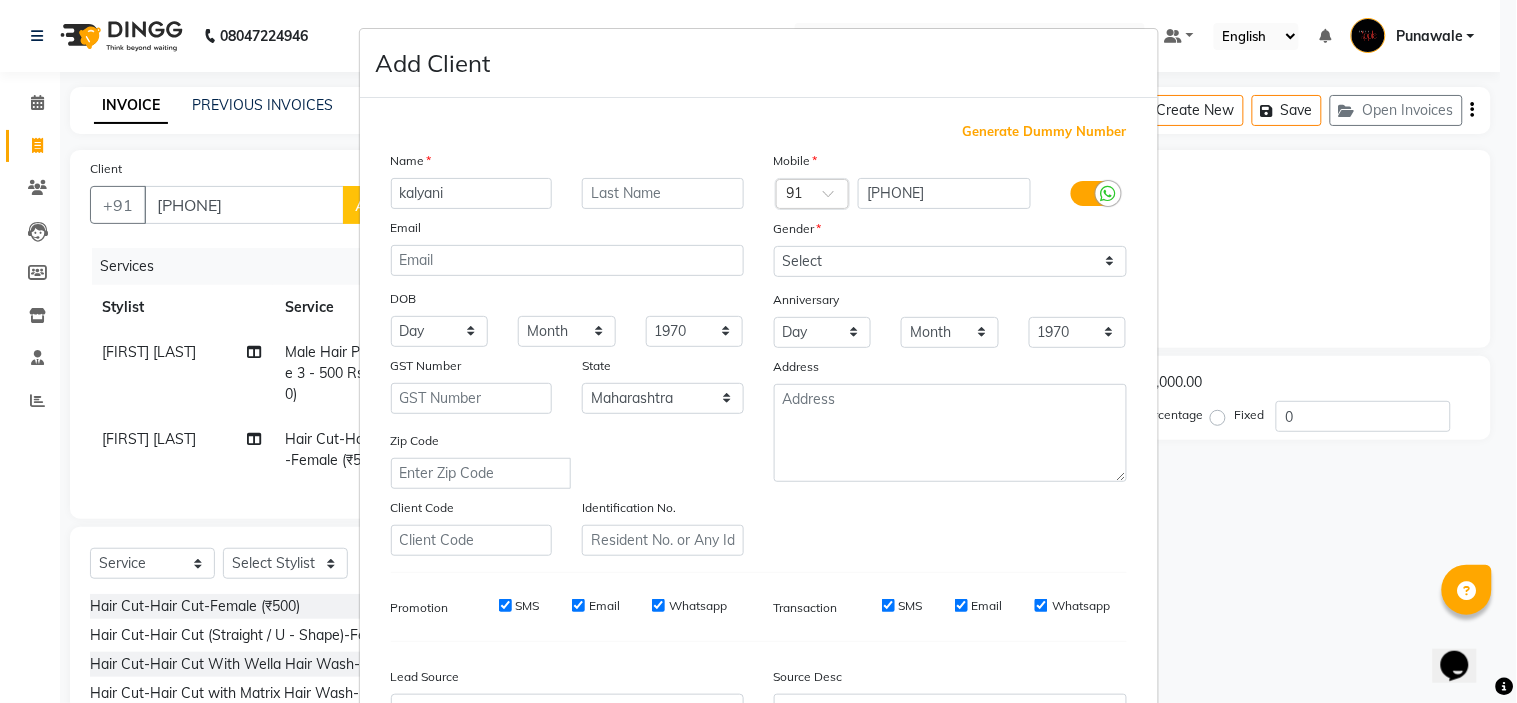 type on "kalyani" 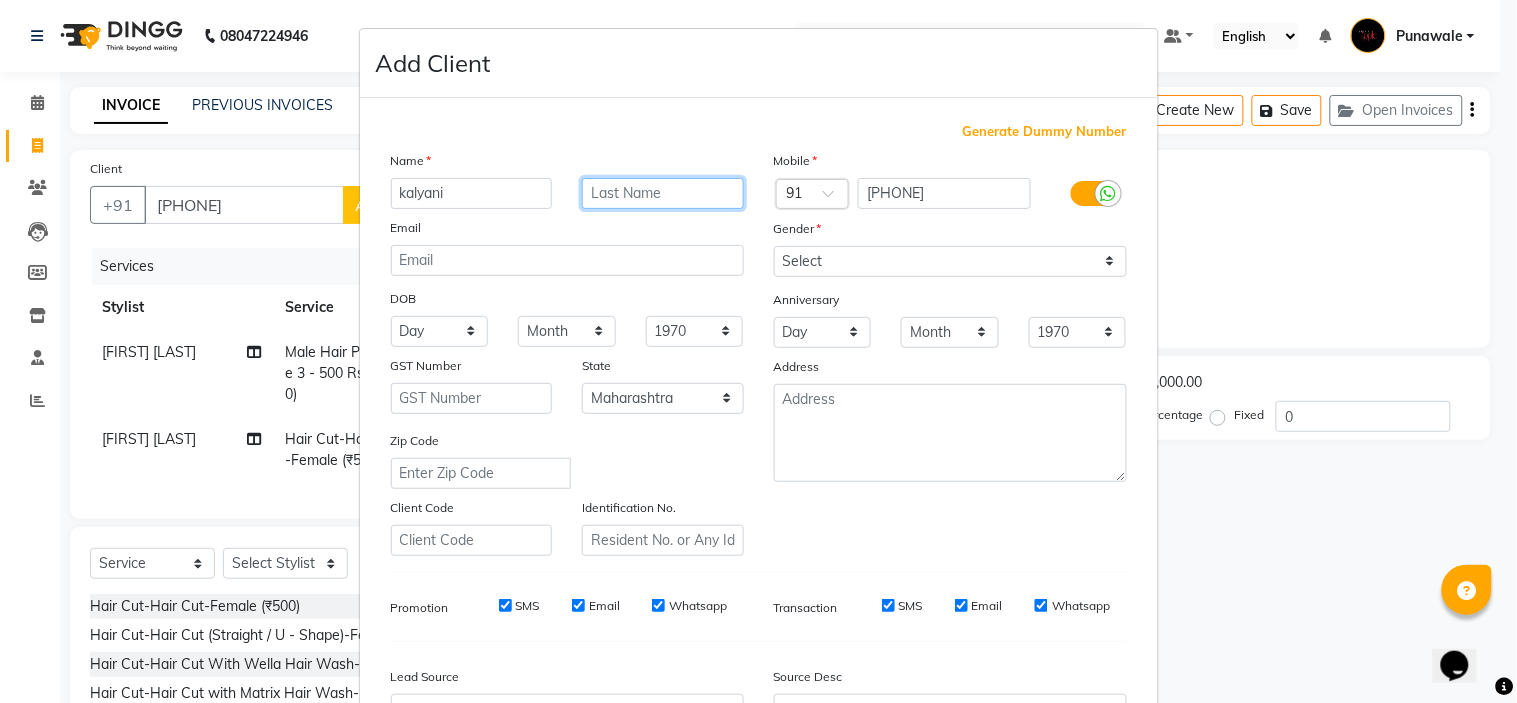 click at bounding box center [663, 193] 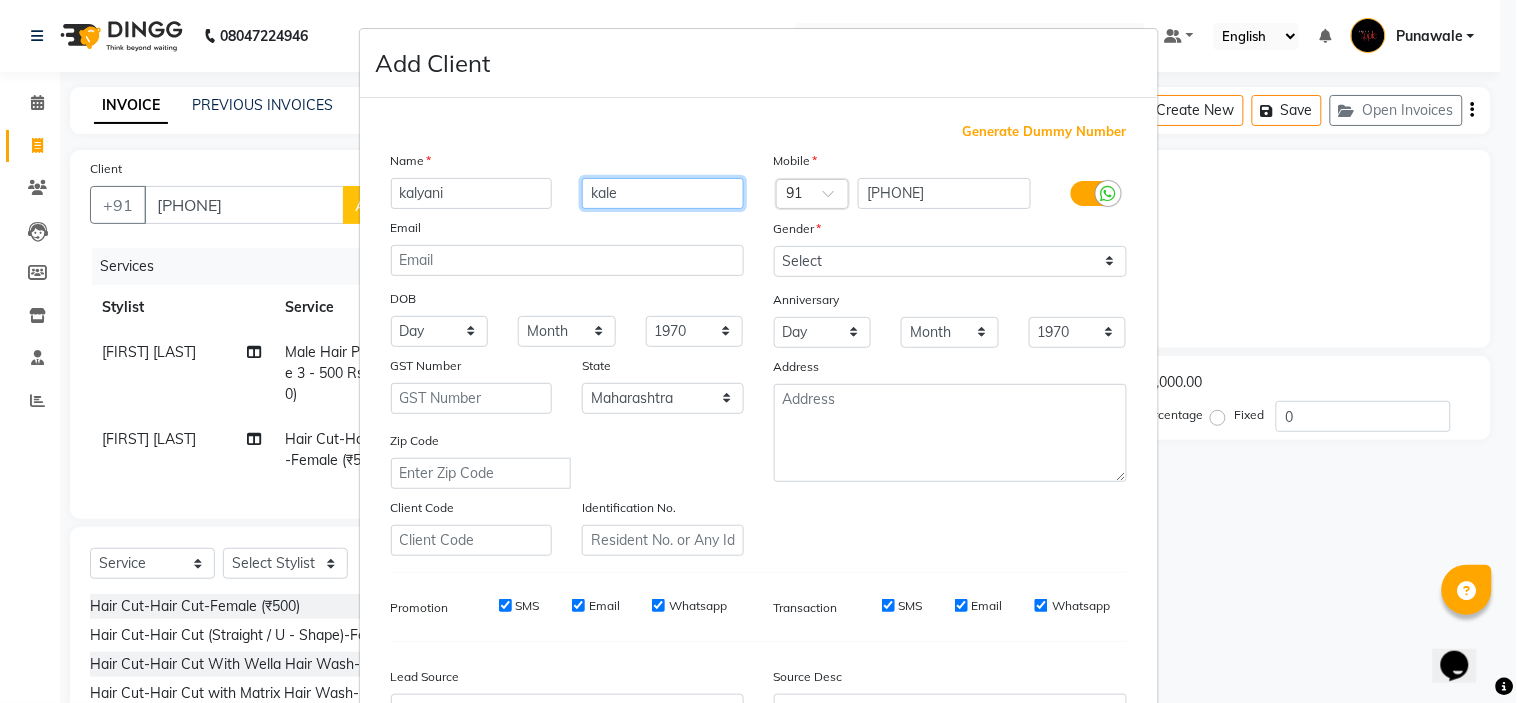 type on "kale" 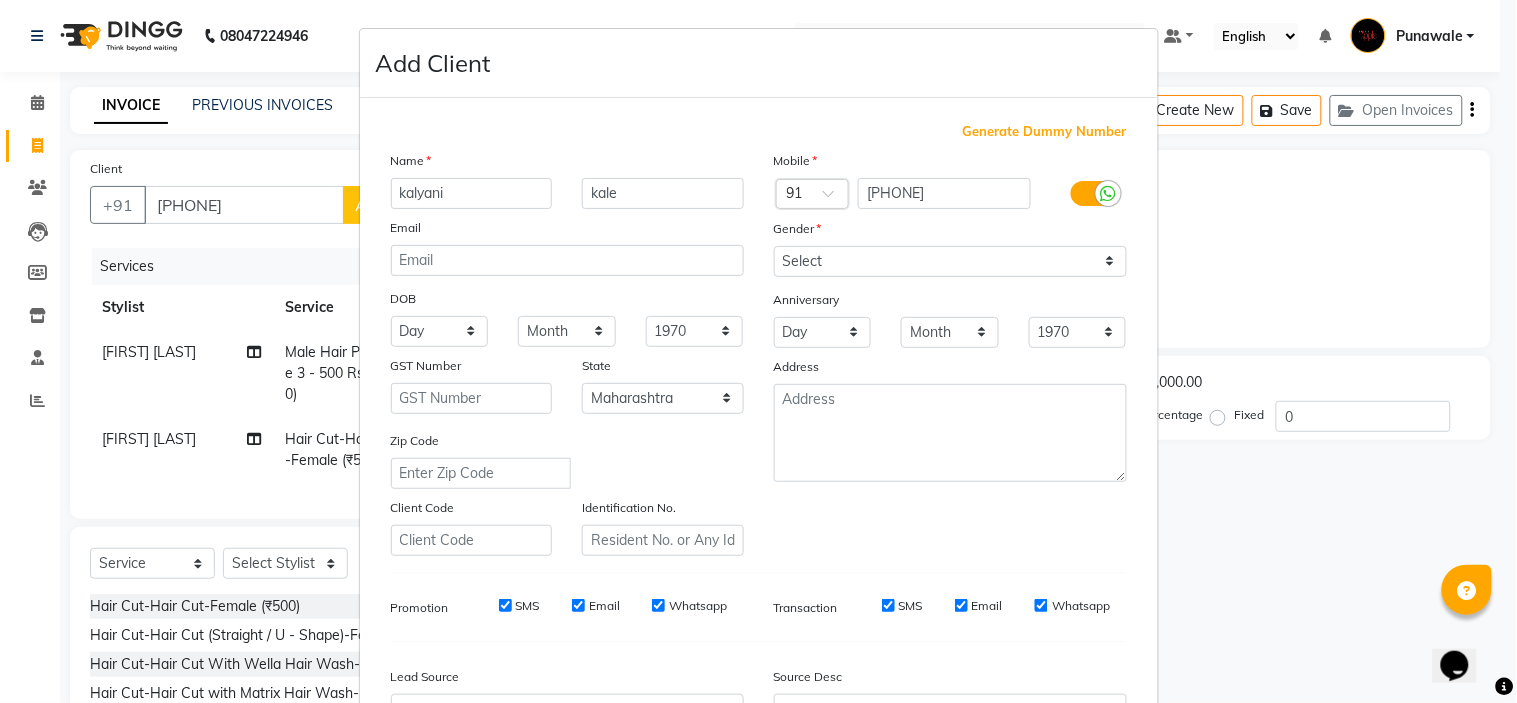 click on "Gender" at bounding box center [950, 232] 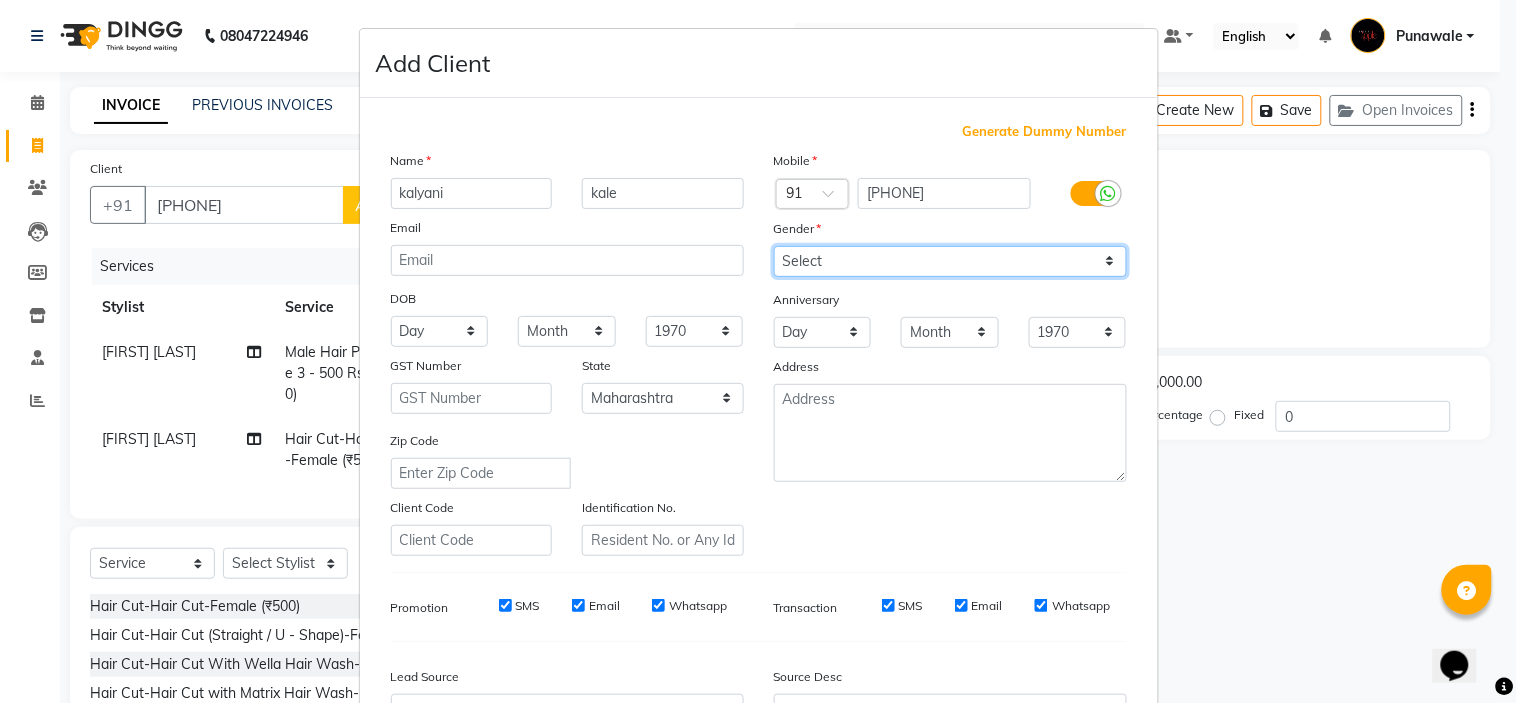 click on "Select Male Female Other Prefer Not To Say" at bounding box center (950, 261) 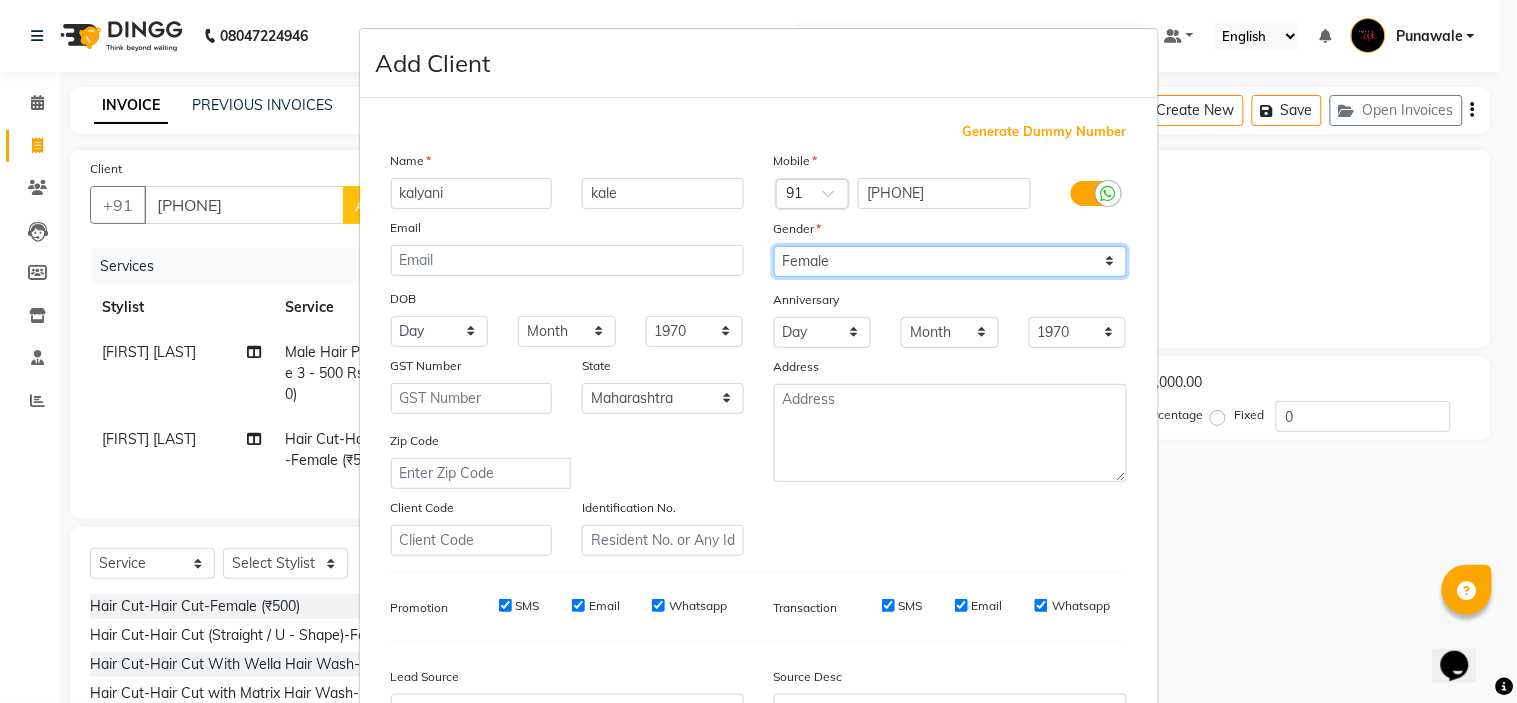 click on "Select Male Female Other Prefer Not To Say" at bounding box center [950, 261] 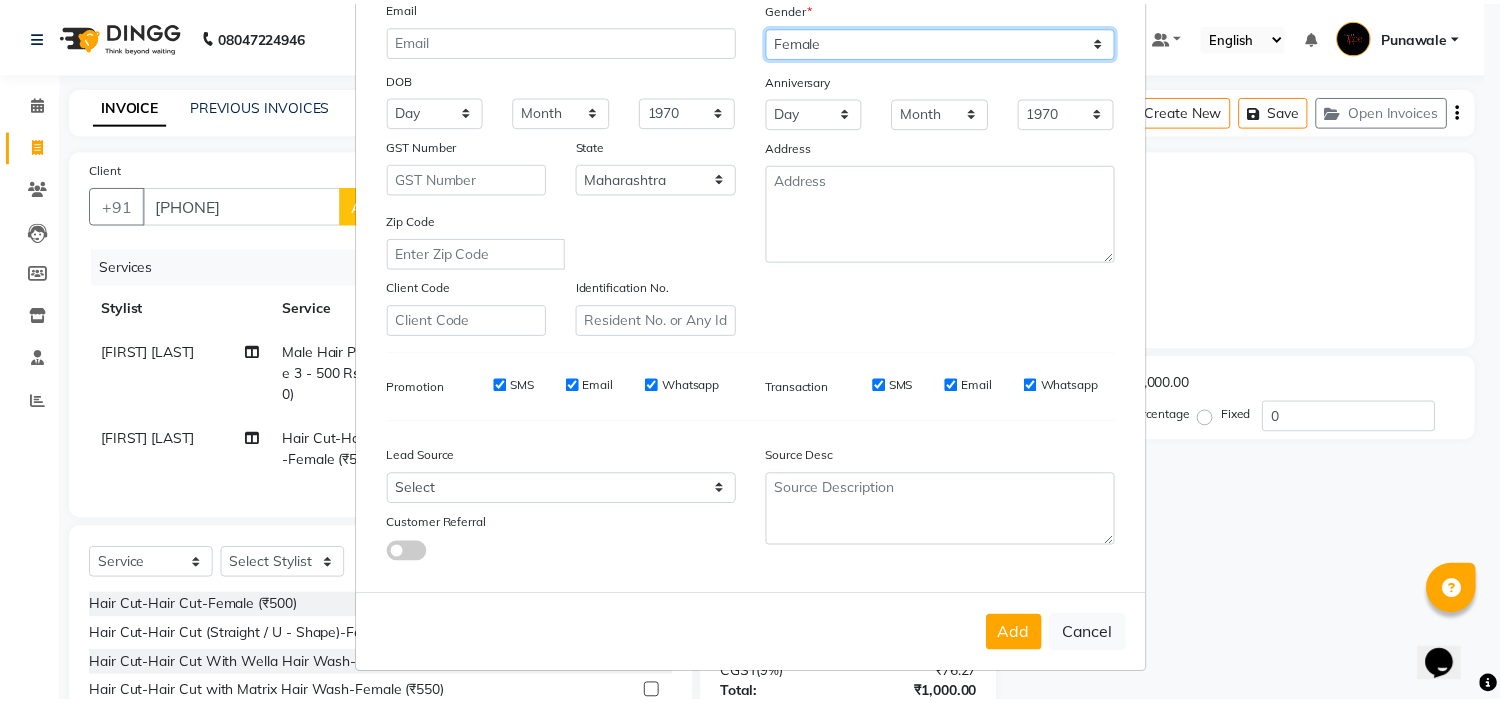 scroll, scrollTop: 221, scrollLeft: 0, axis: vertical 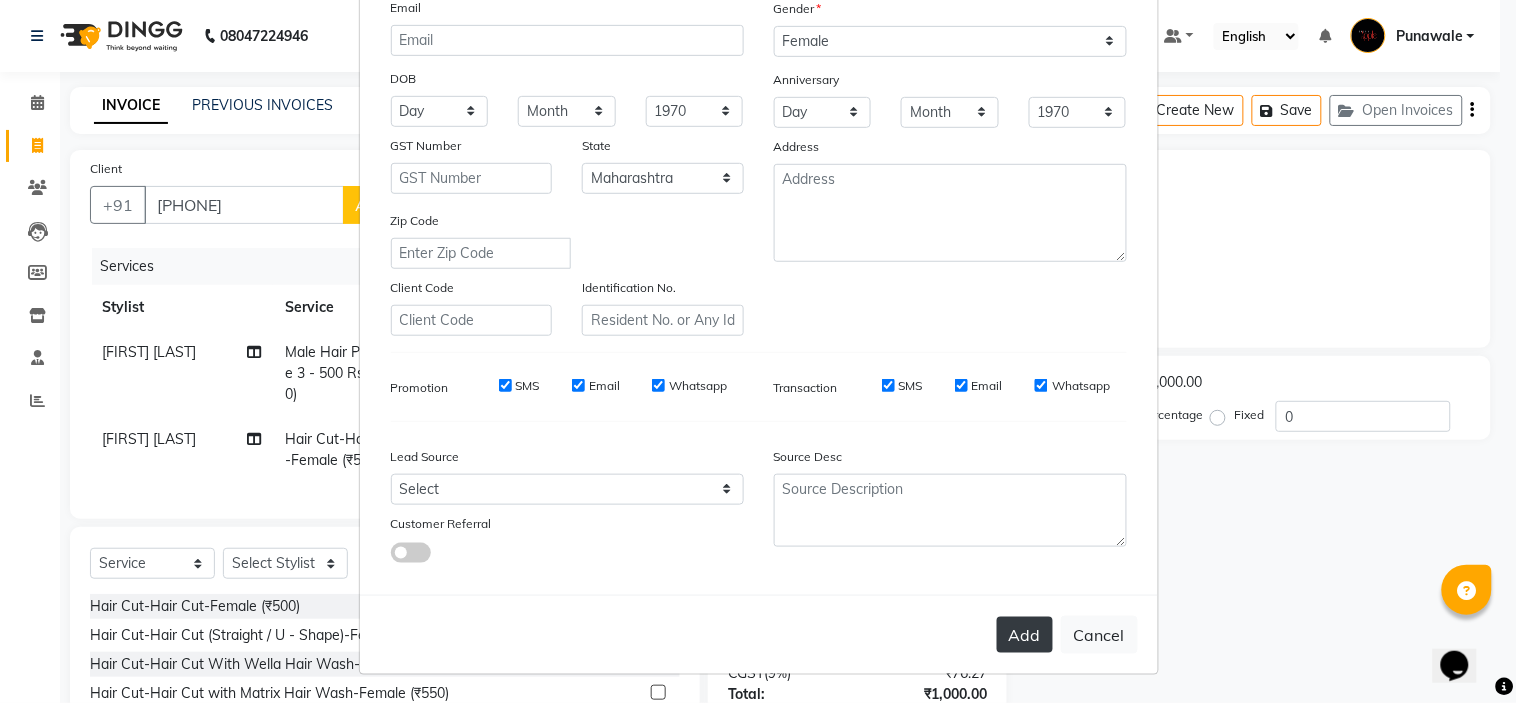 click on "Add" at bounding box center [1025, 635] 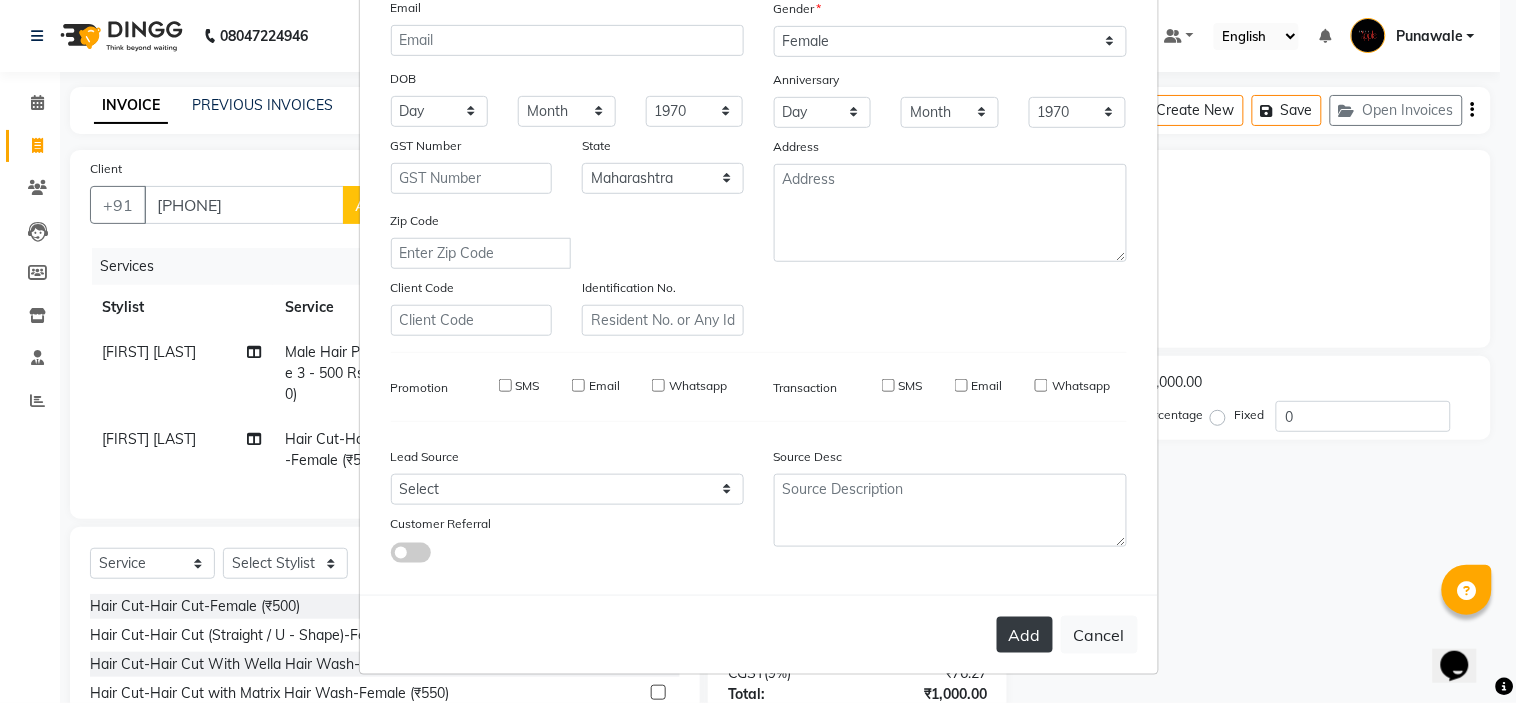 type 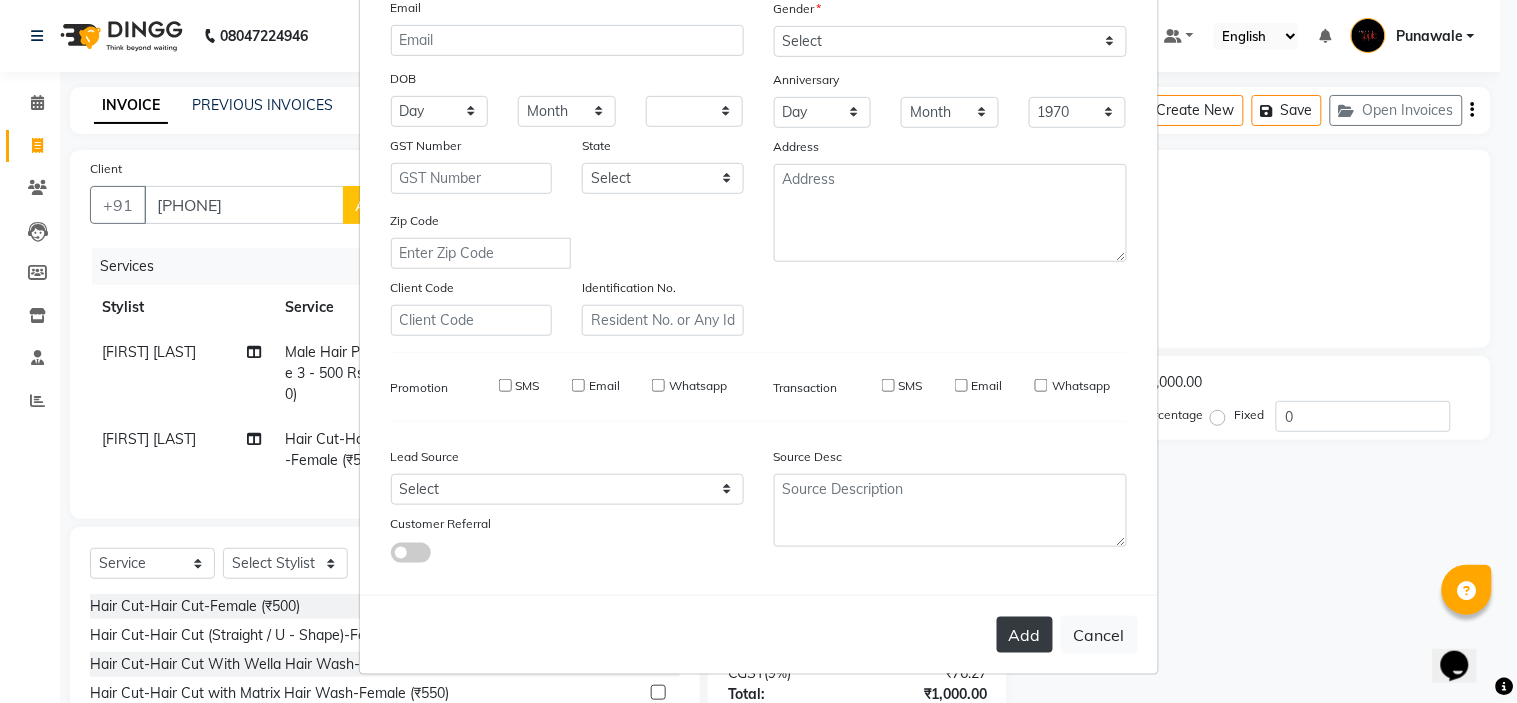 select 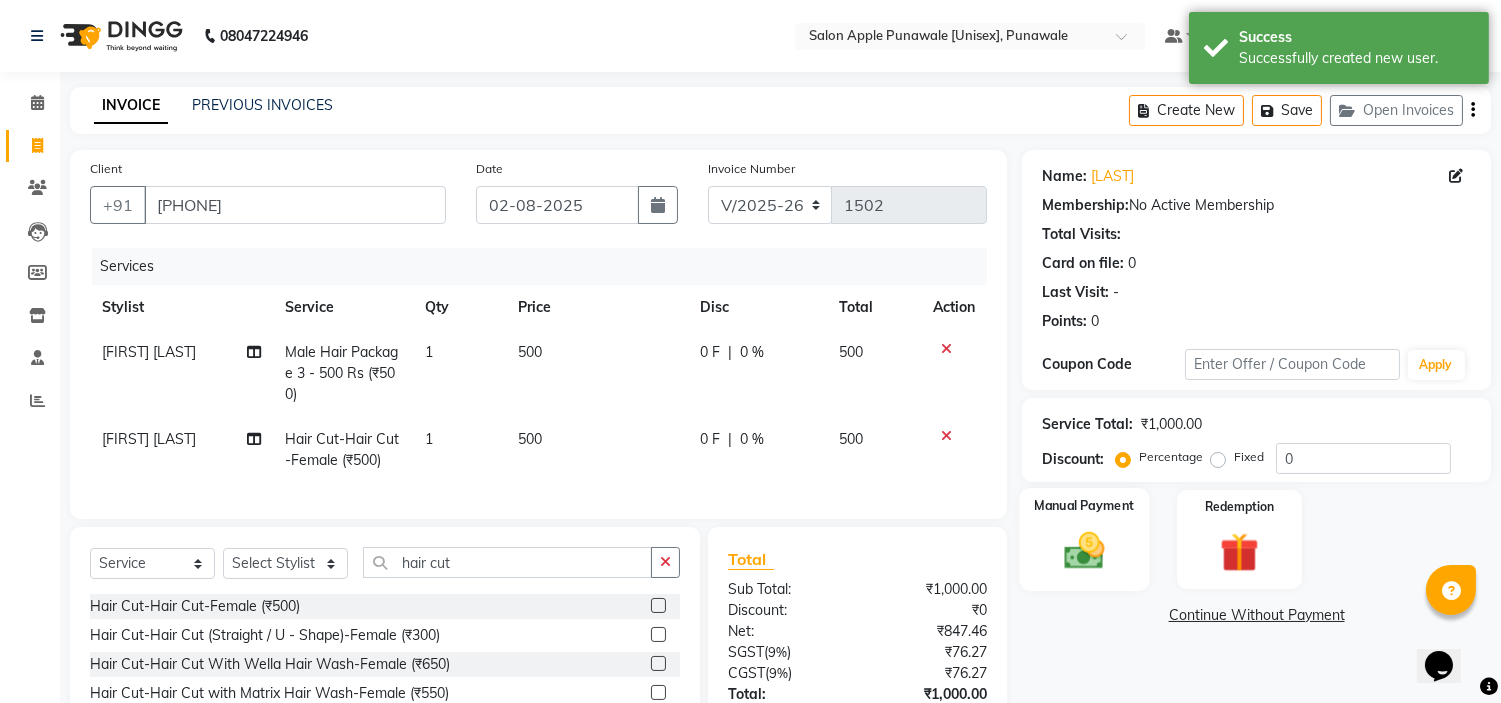 click 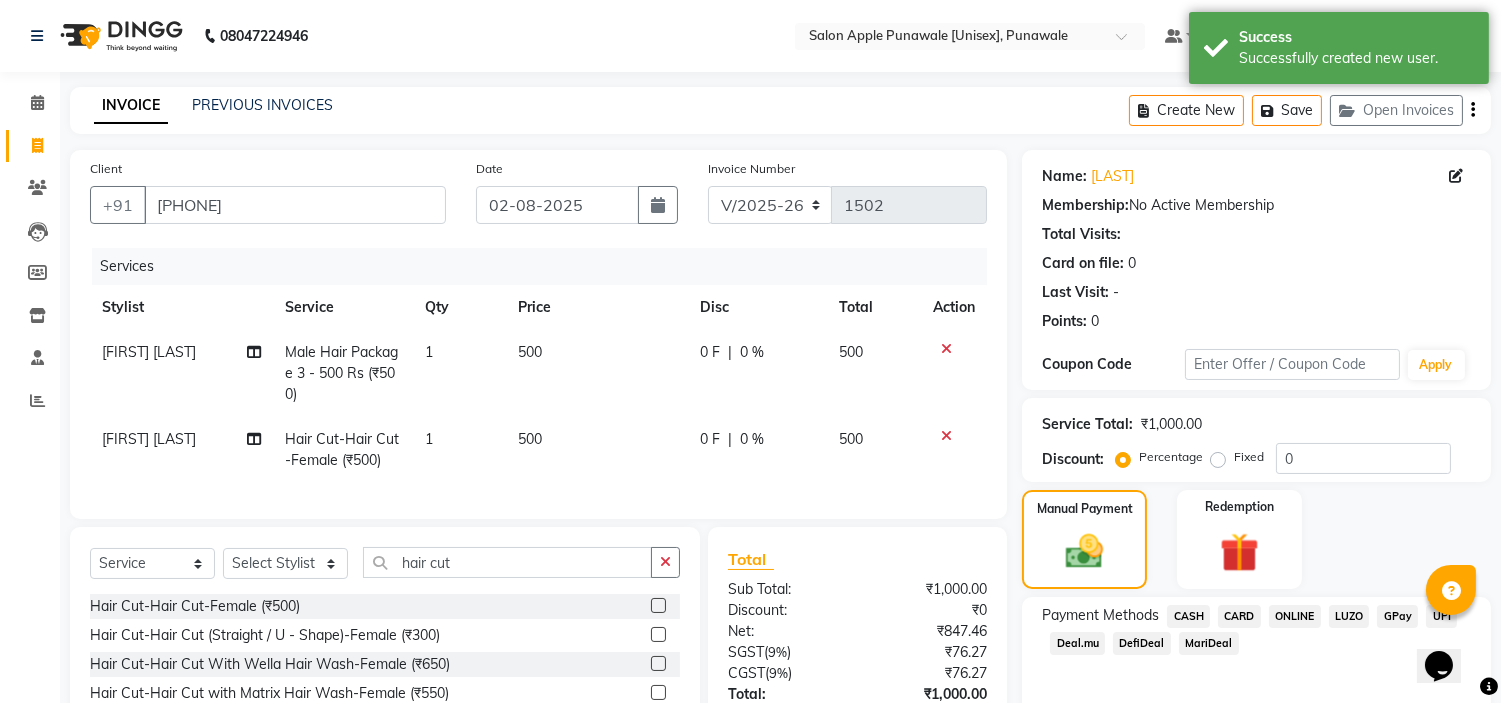 click on "ONLINE" 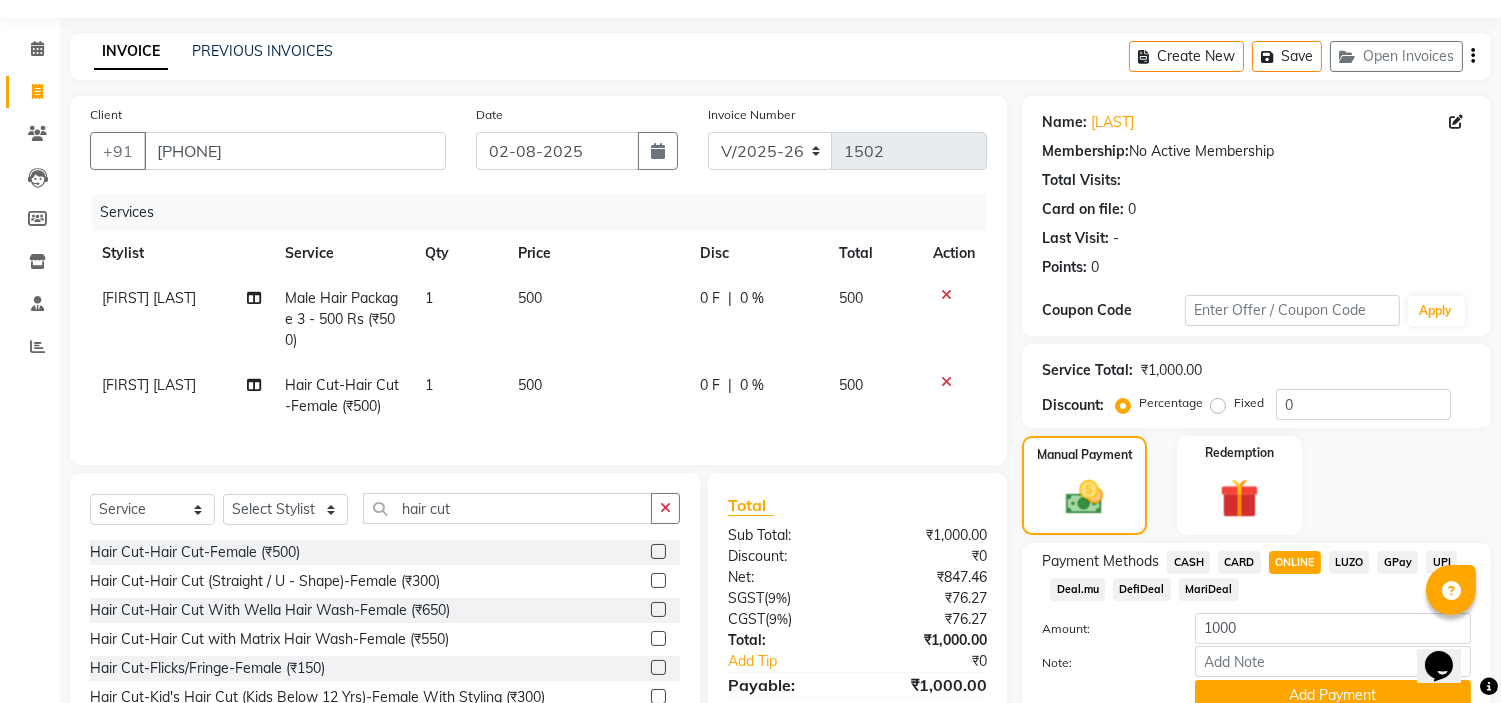 scroll, scrollTop: 165, scrollLeft: 0, axis: vertical 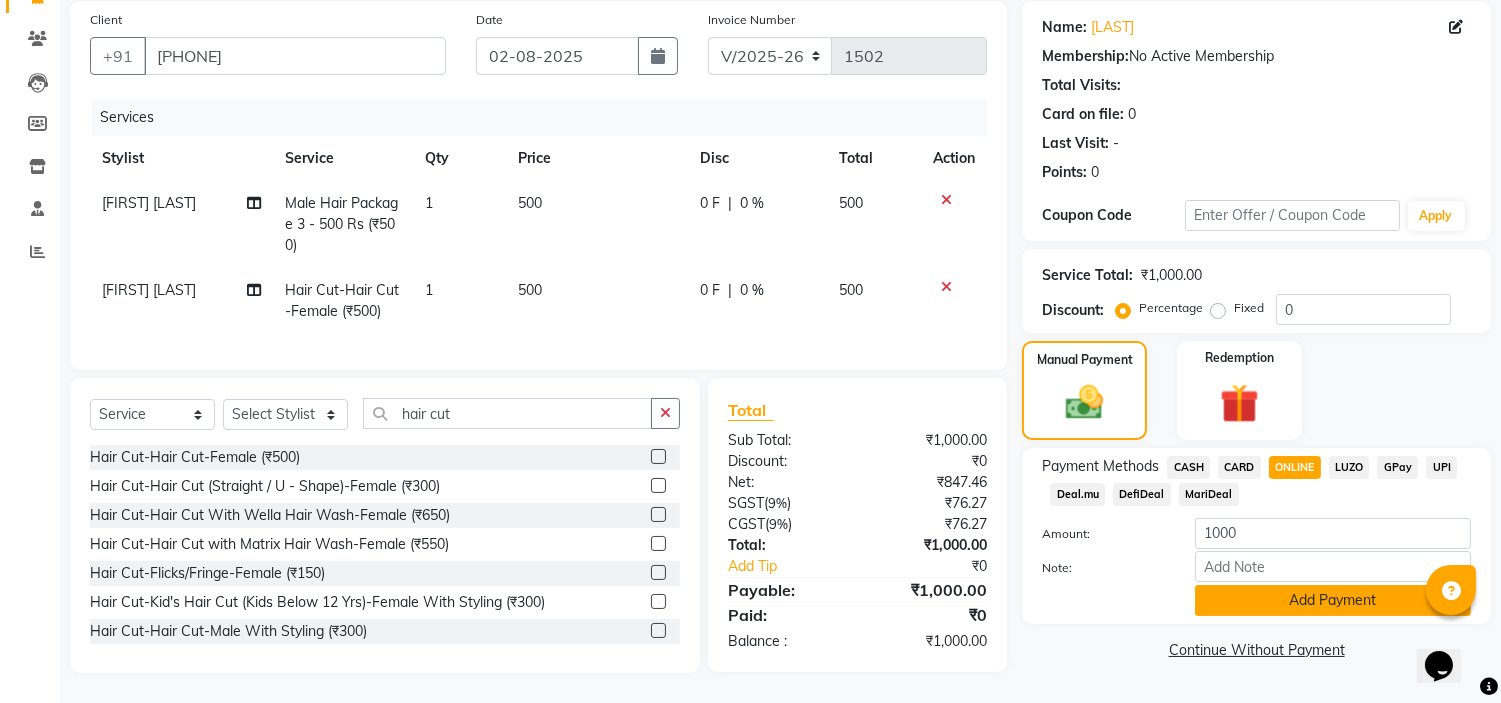 click on "Add Payment" 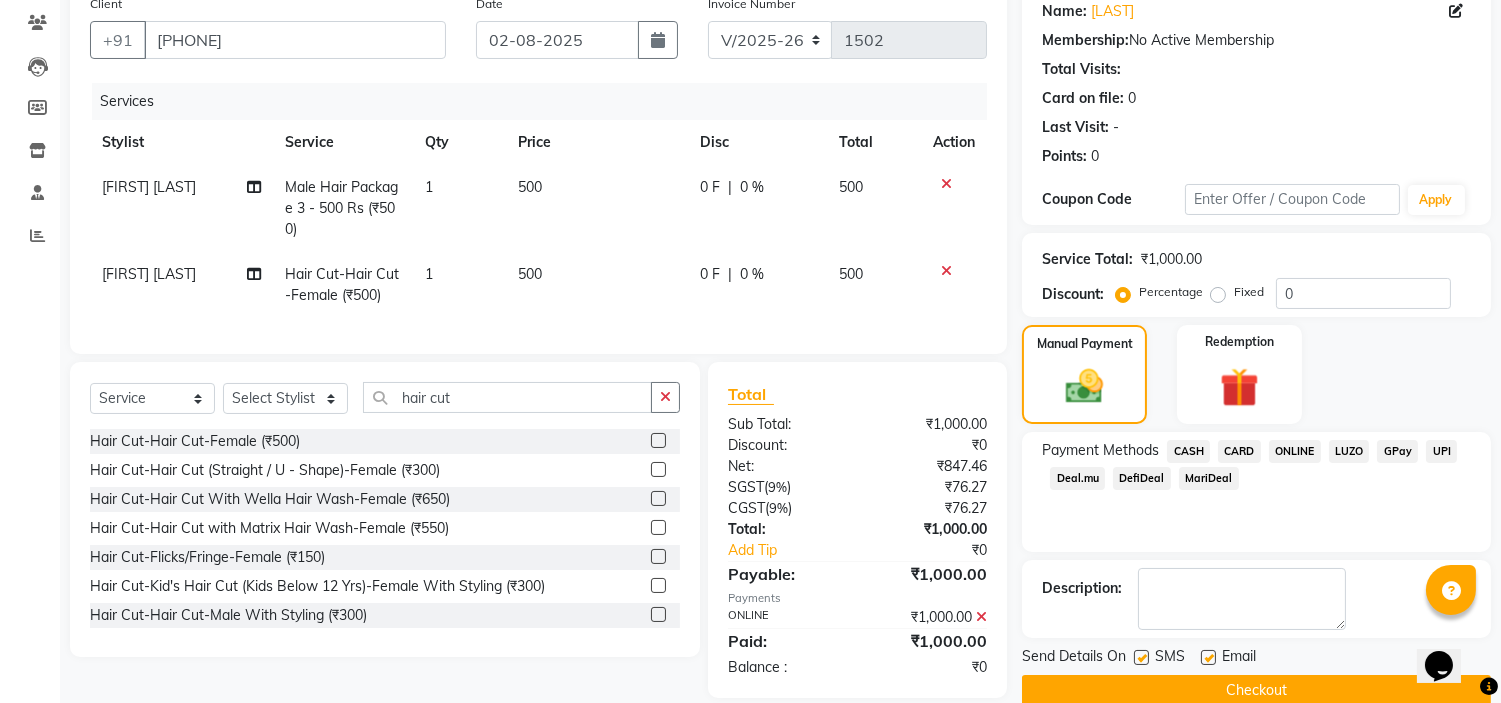 scroll, scrollTop: 206, scrollLeft: 0, axis: vertical 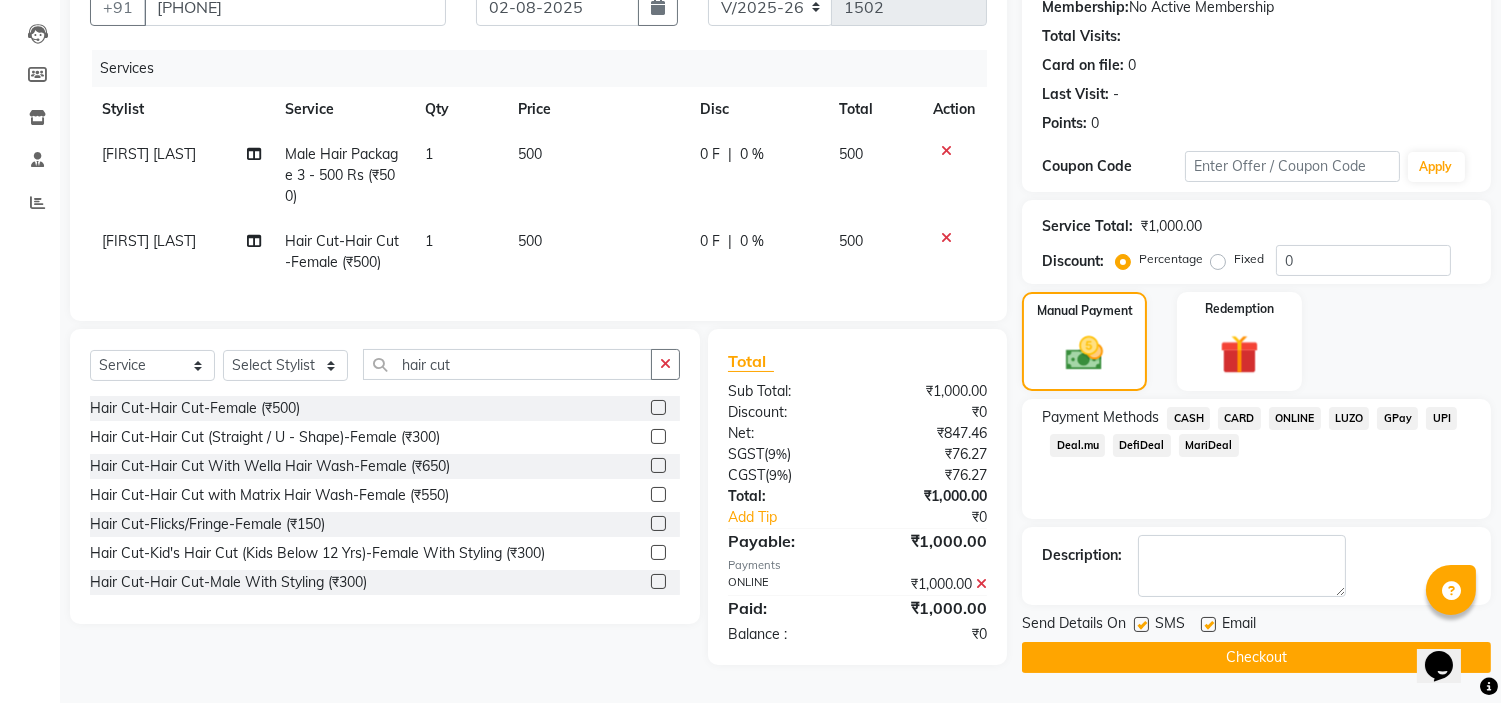 click on "ONLINE" 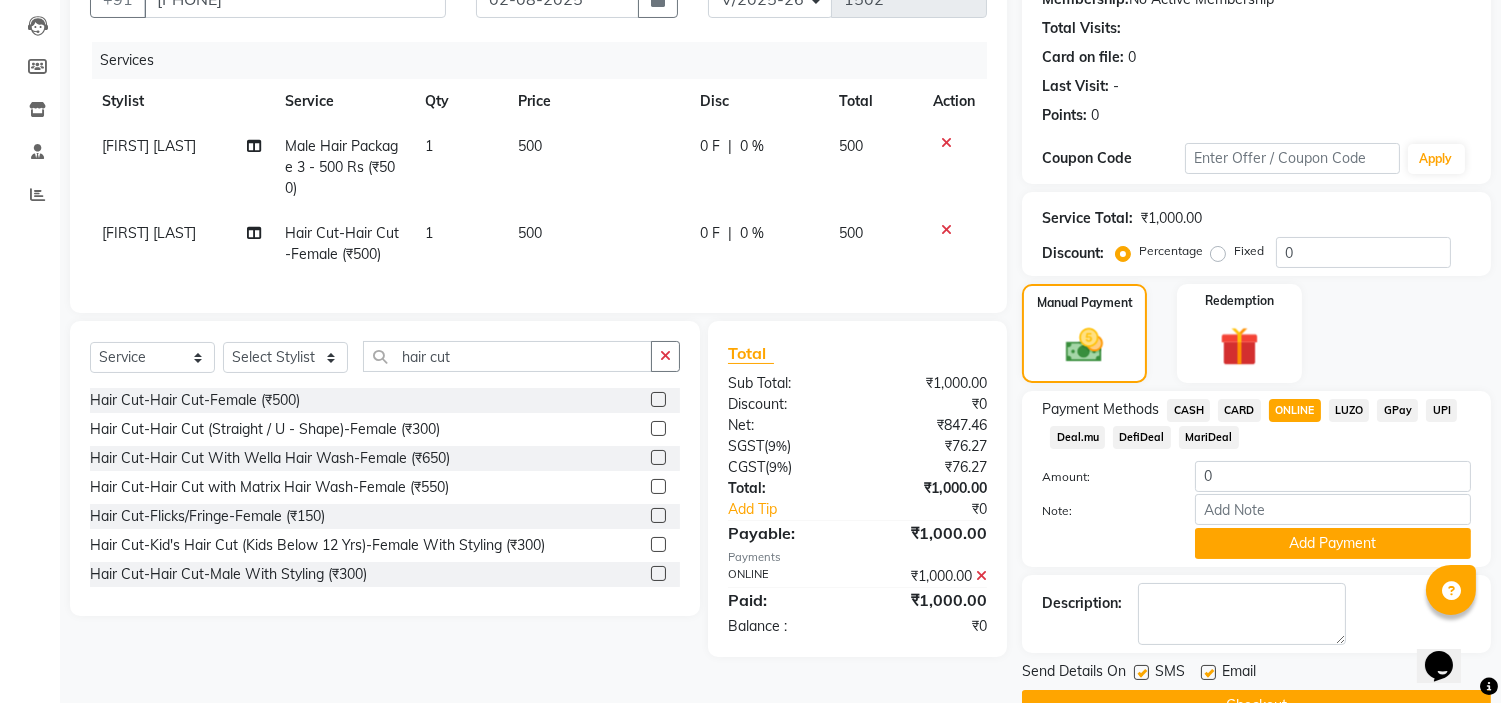 scroll, scrollTop: 254, scrollLeft: 0, axis: vertical 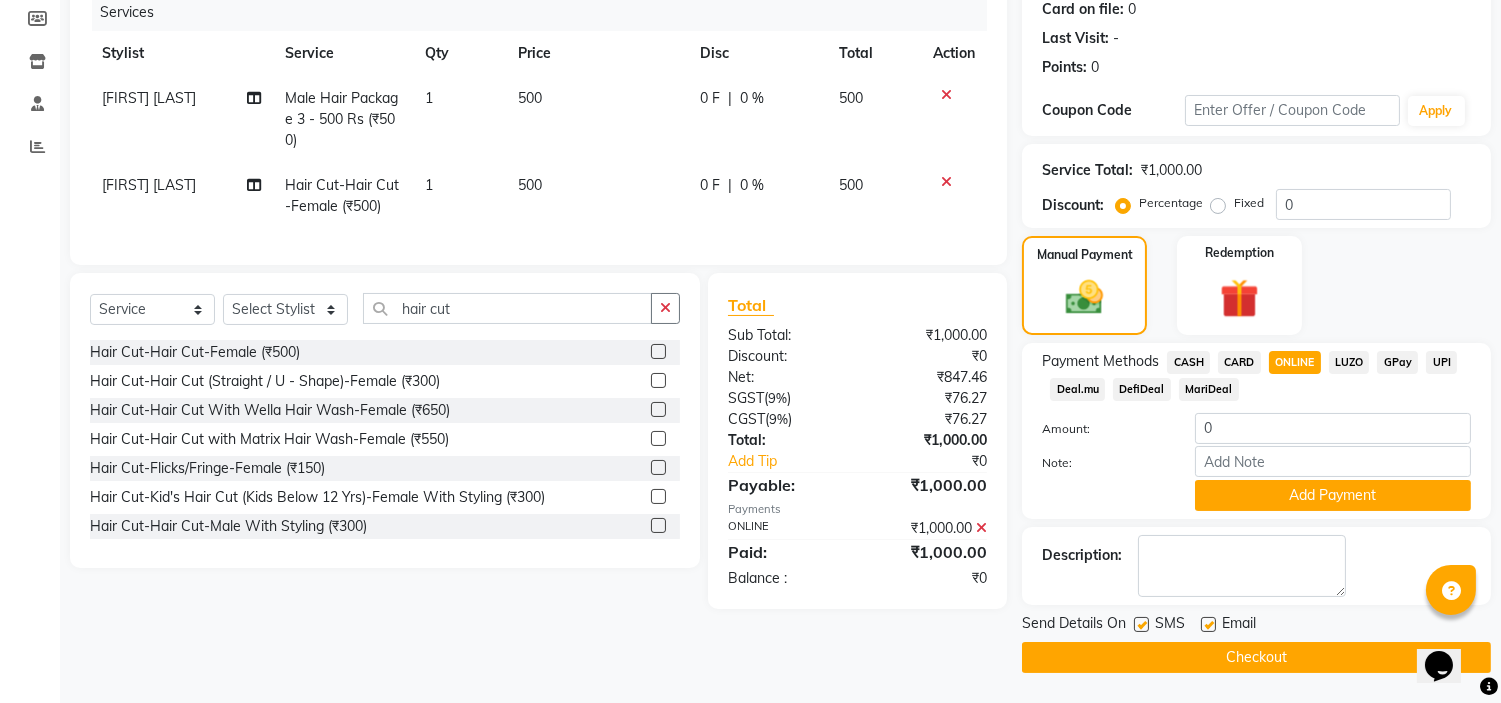 click on "Checkout" 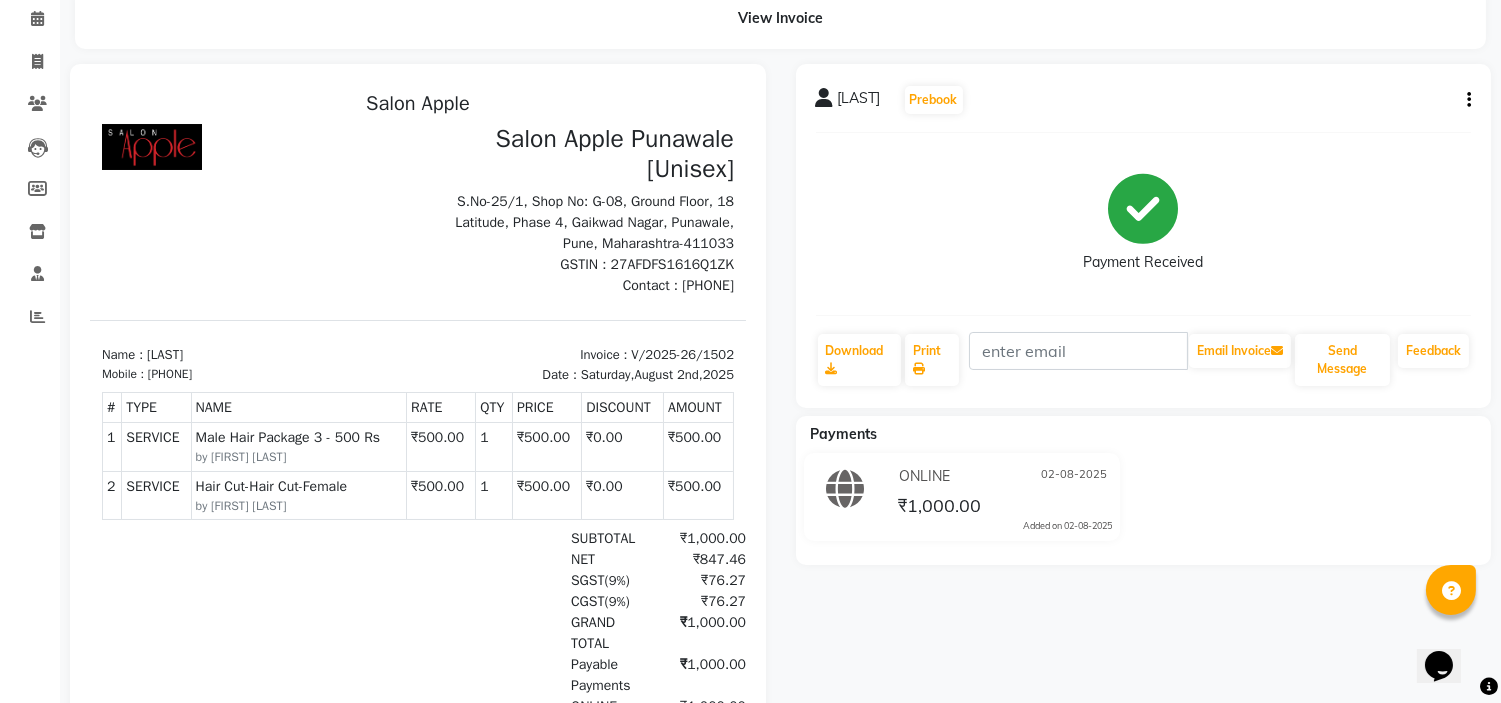 scroll, scrollTop: 0, scrollLeft: 0, axis: both 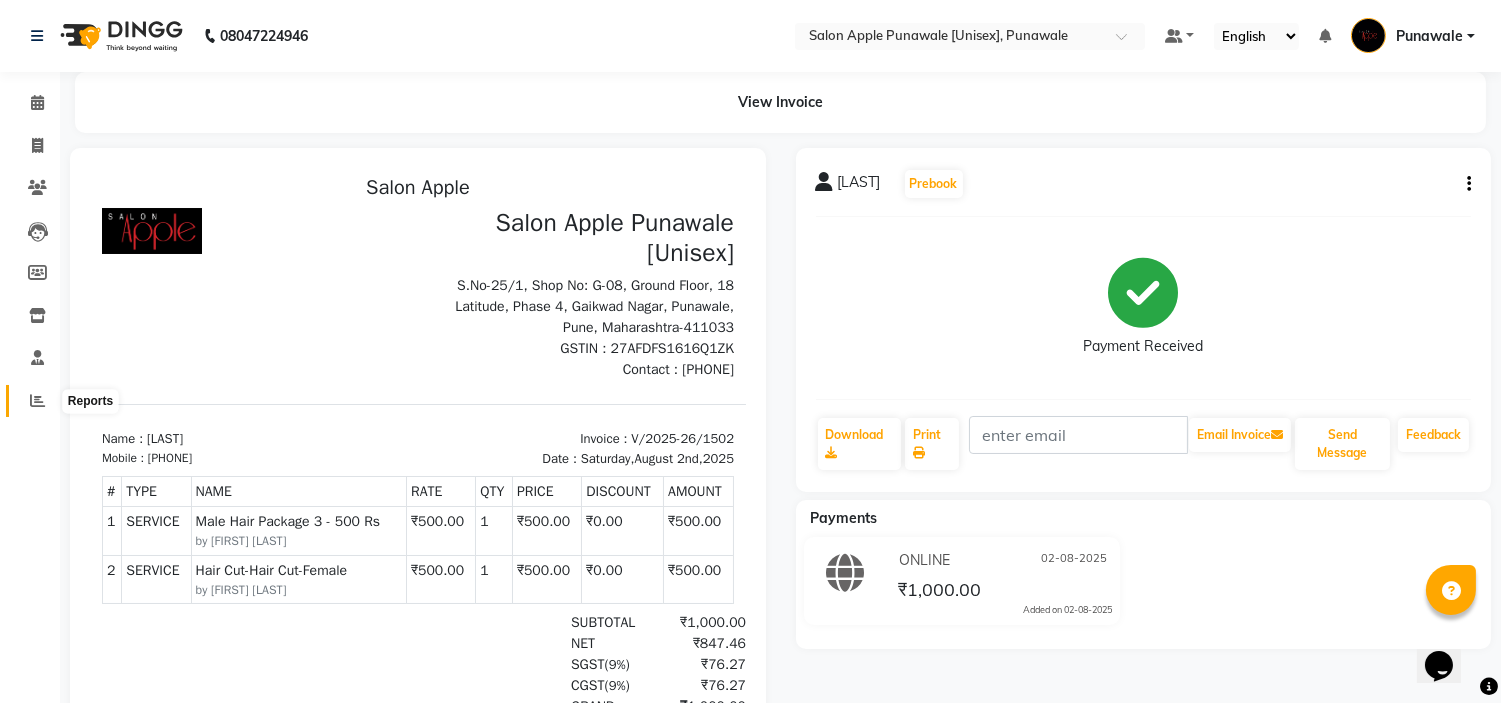 click 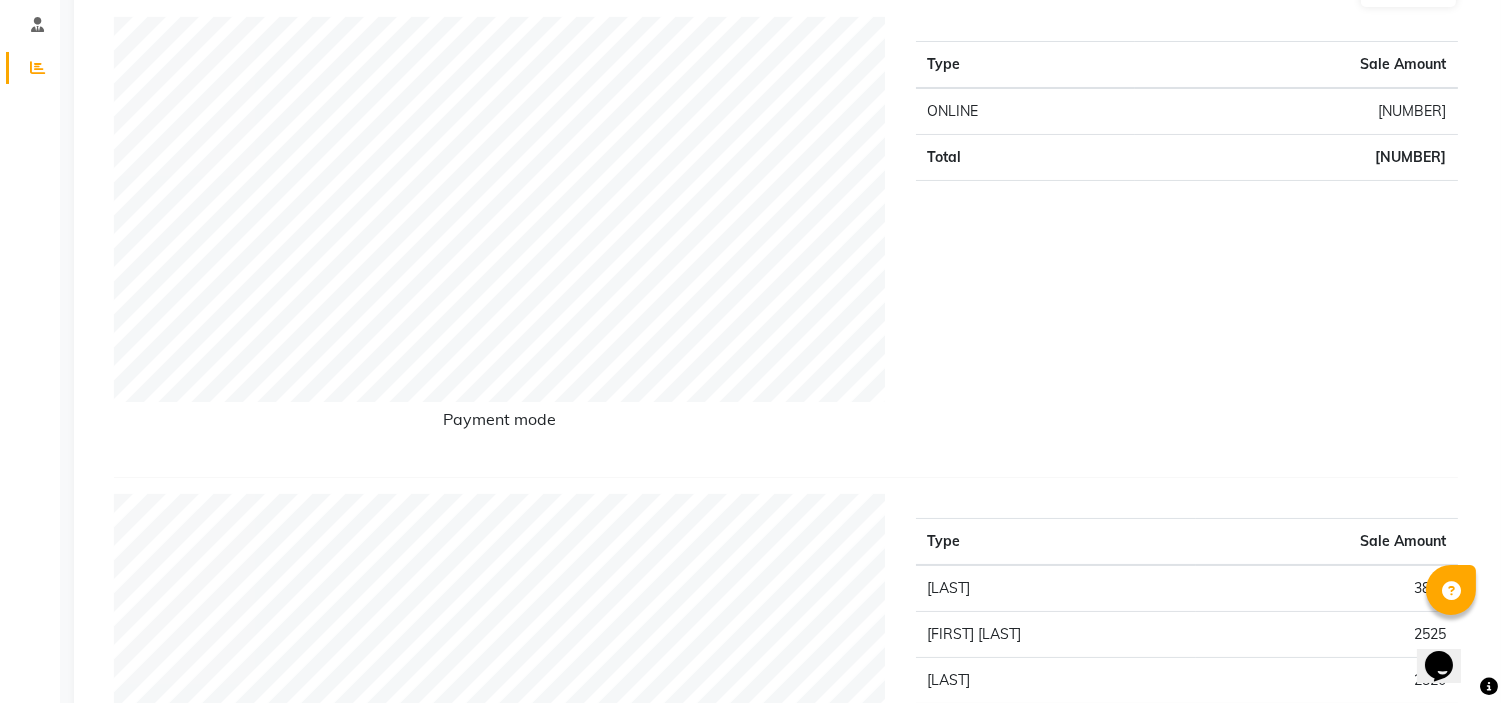 scroll, scrollTop: 555, scrollLeft: 0, axis: vertical 